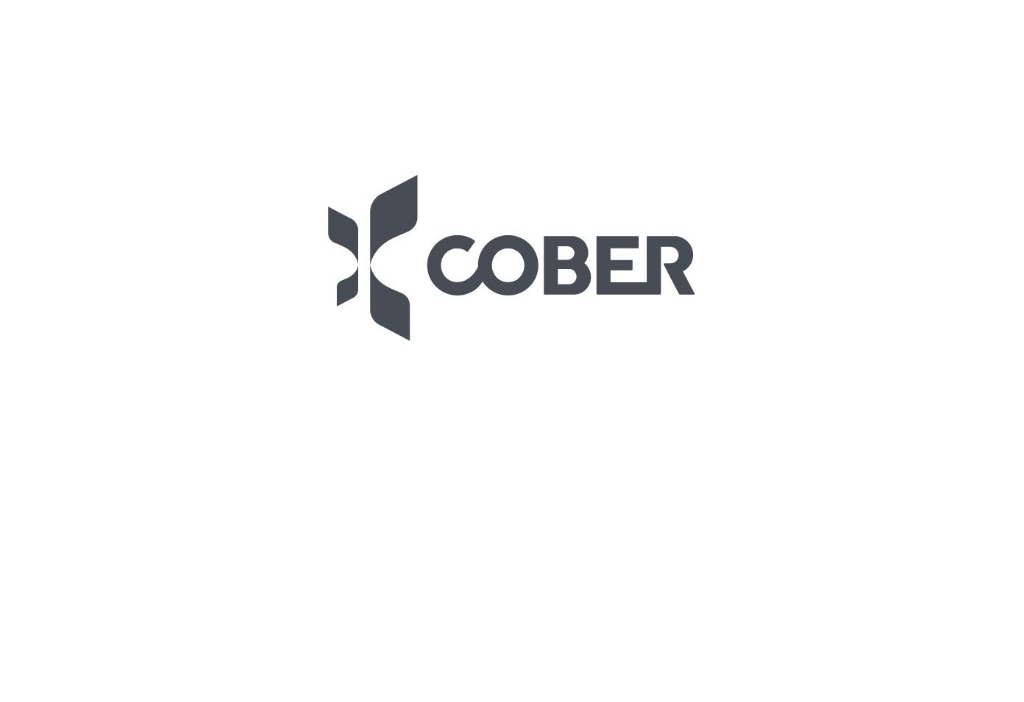 scroll, scrollTop: 0, scrollLeft: 0, axis: both 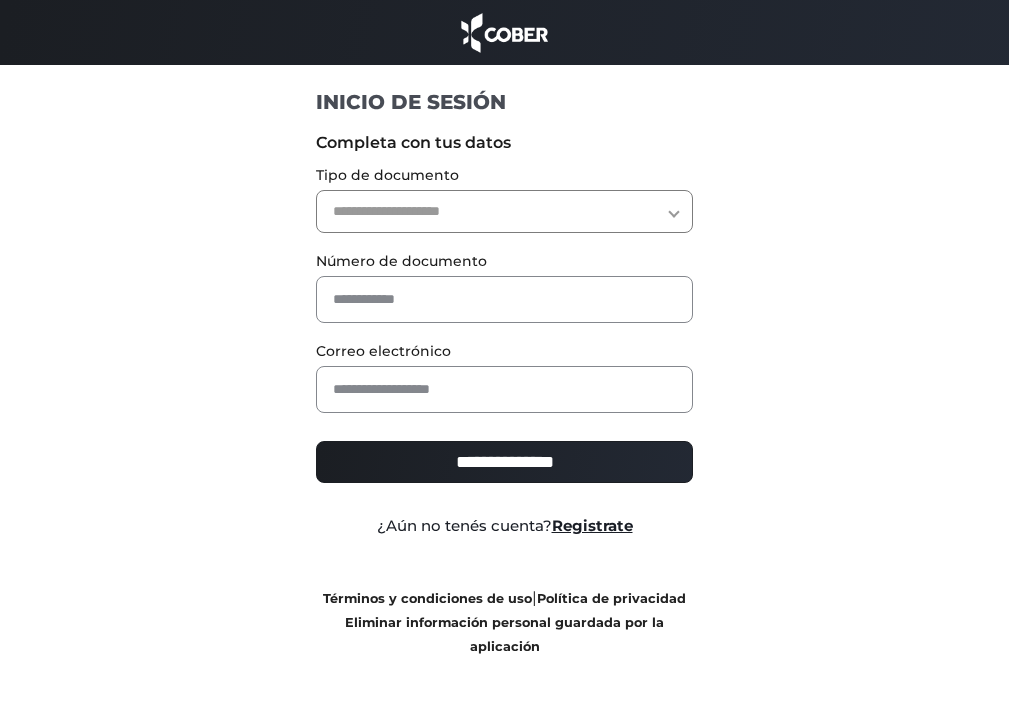 click on "**********" at bounding box center (504, 211) 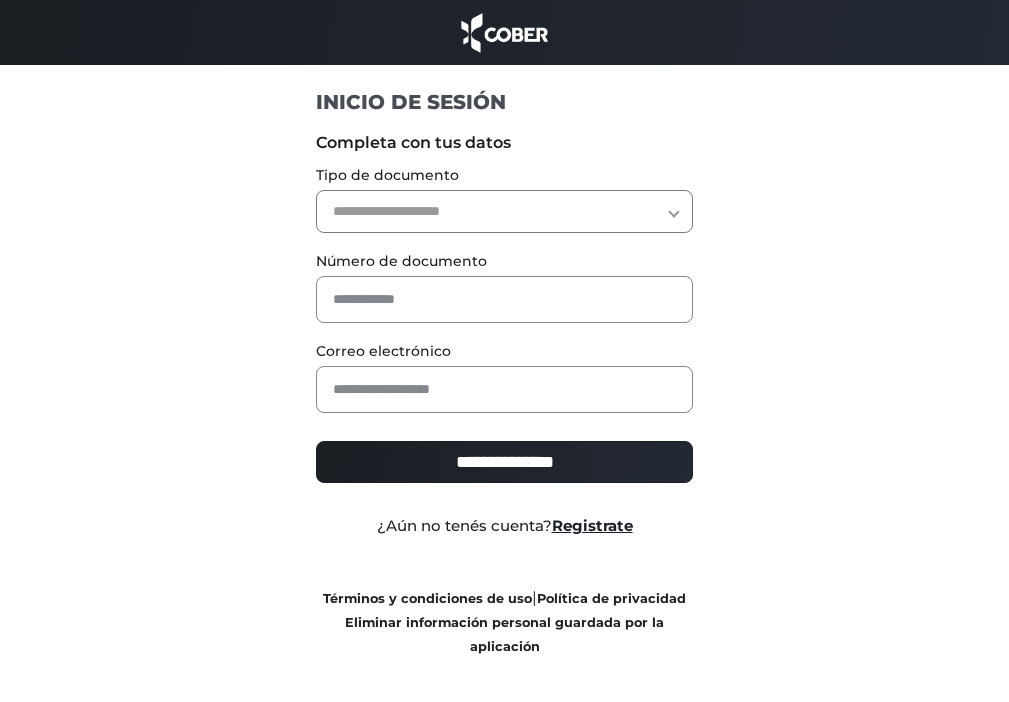 select on "***" 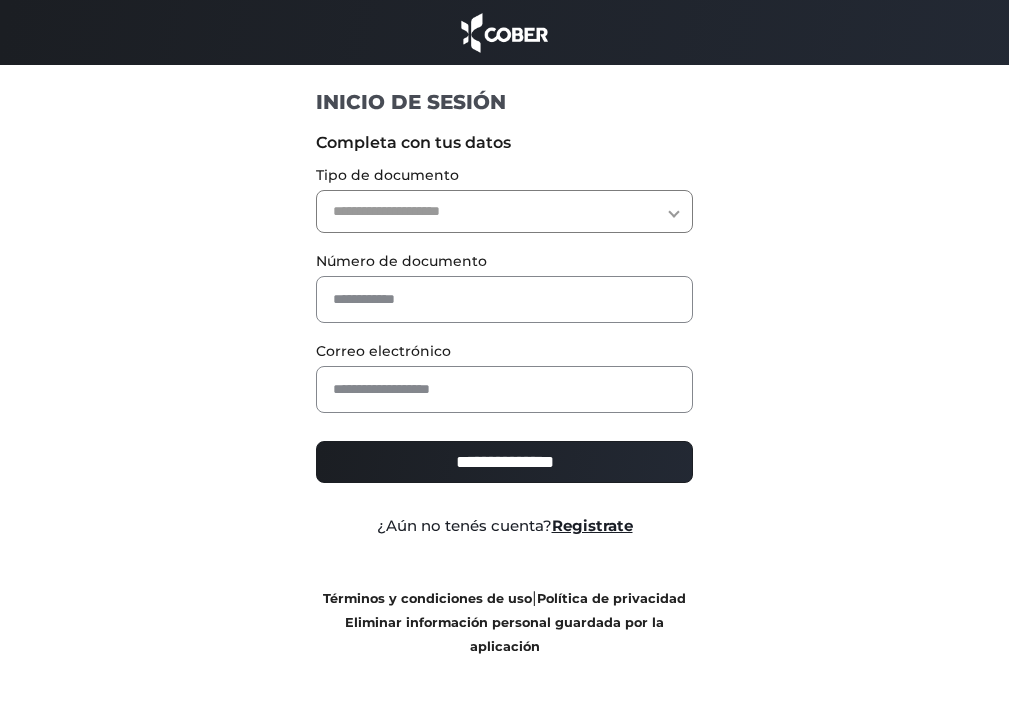 click on "**********" at bounding box center [504, 211] 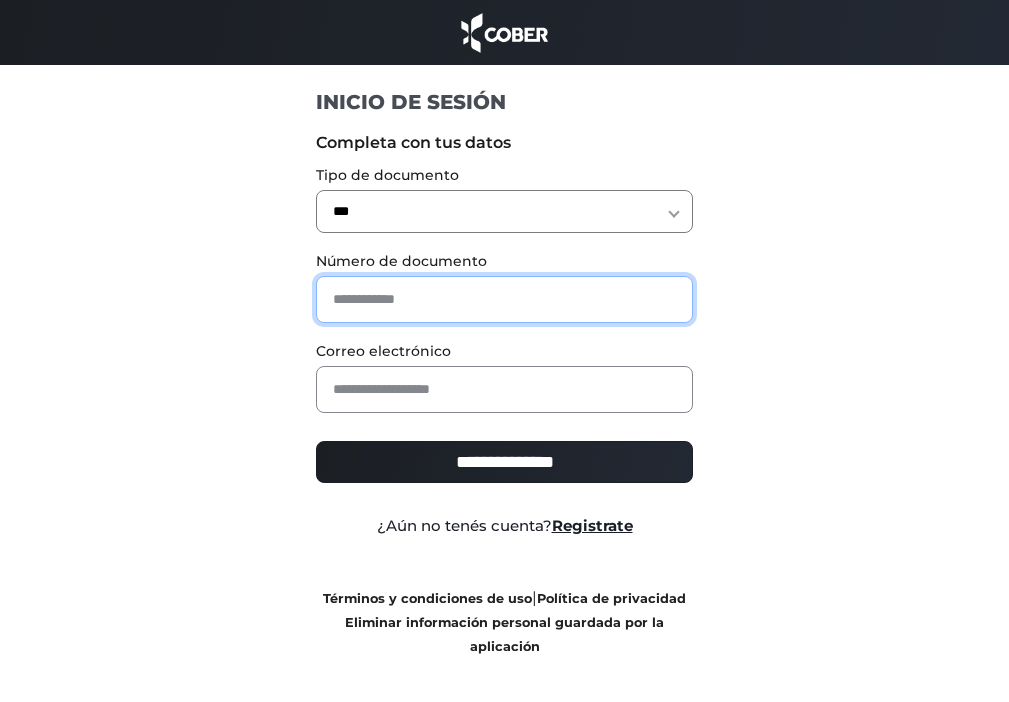 click at bounding box center (504, 299) 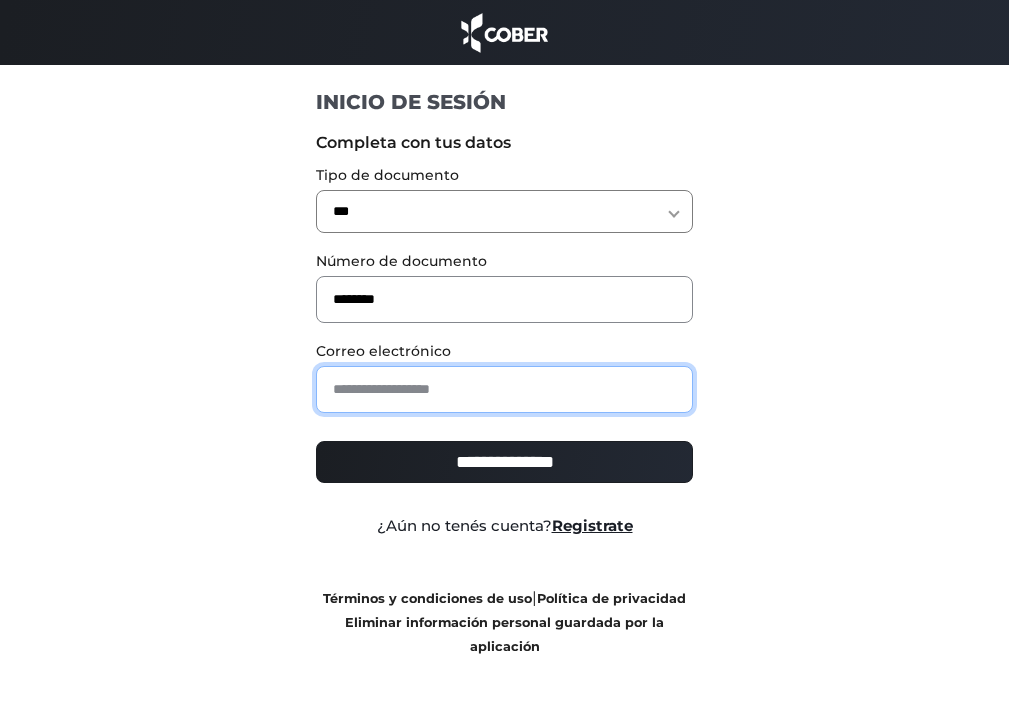 click at bounding box center [504, 389] 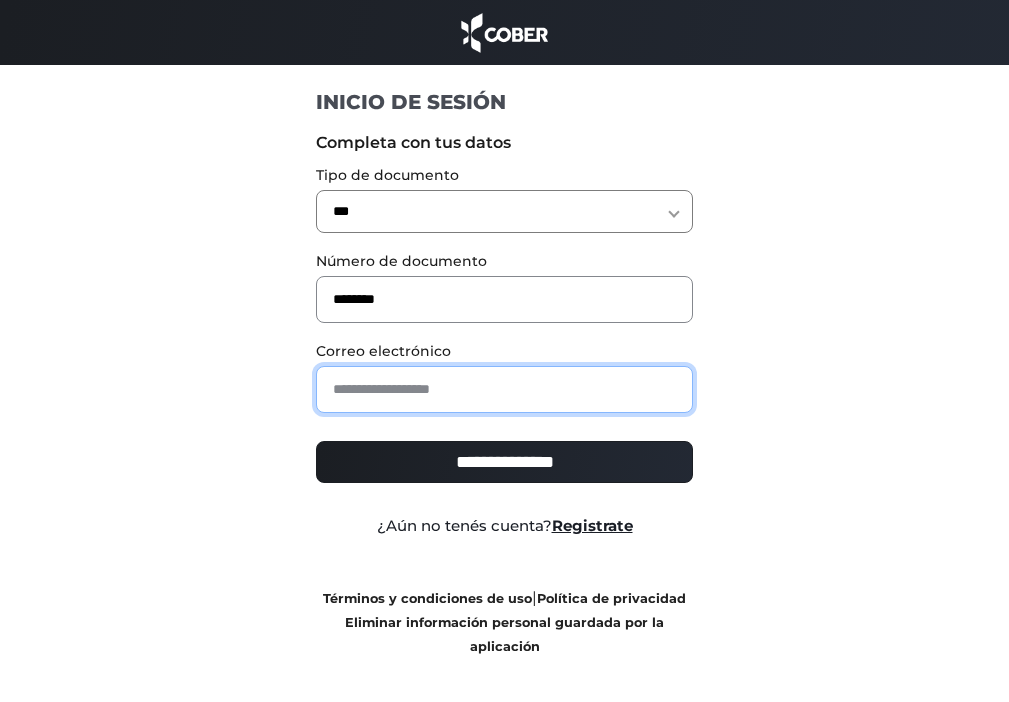 type on "**********" 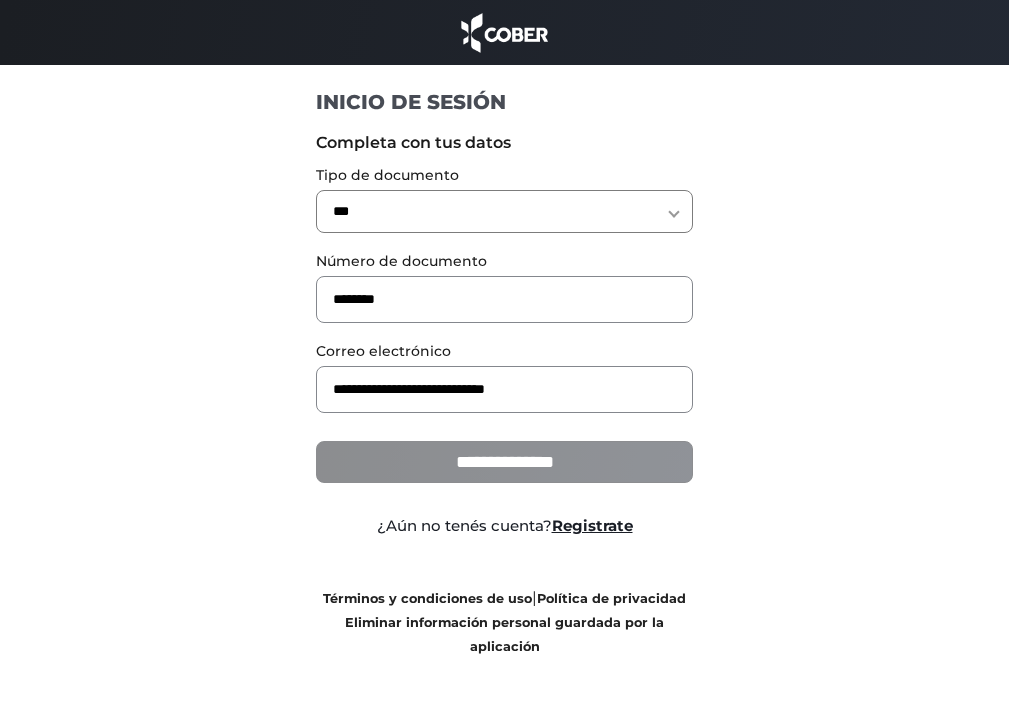click on "**********" at bounding box center (504, 462) 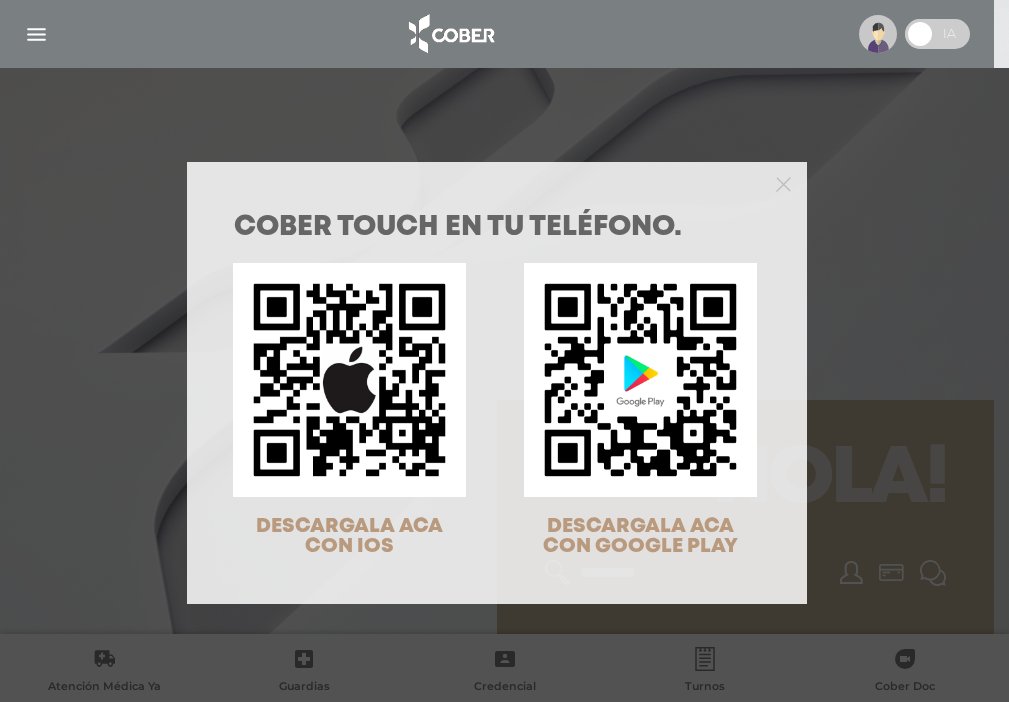 scroll, scrollTop: 0, scrollLeft: 0, axis: both 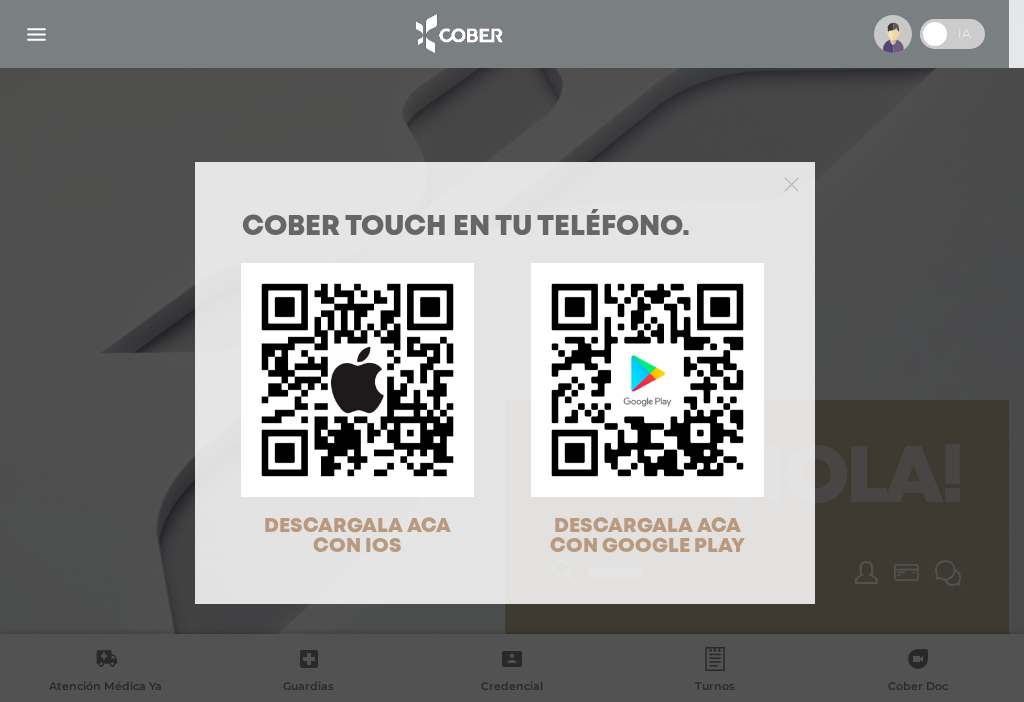 click at bounding box center [505, 182] 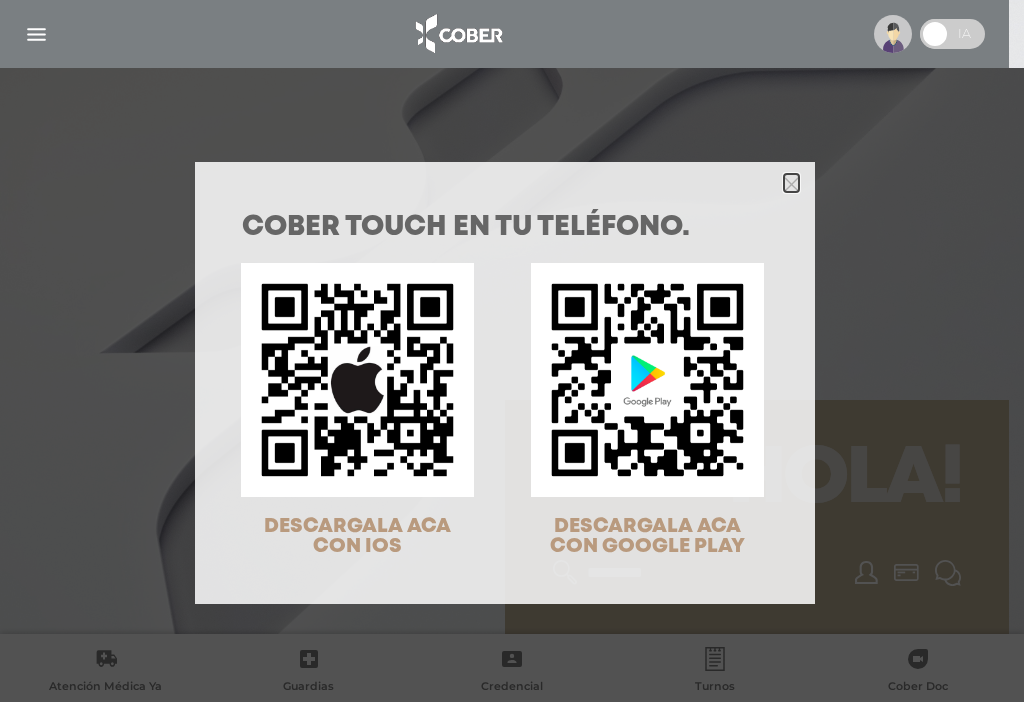 click 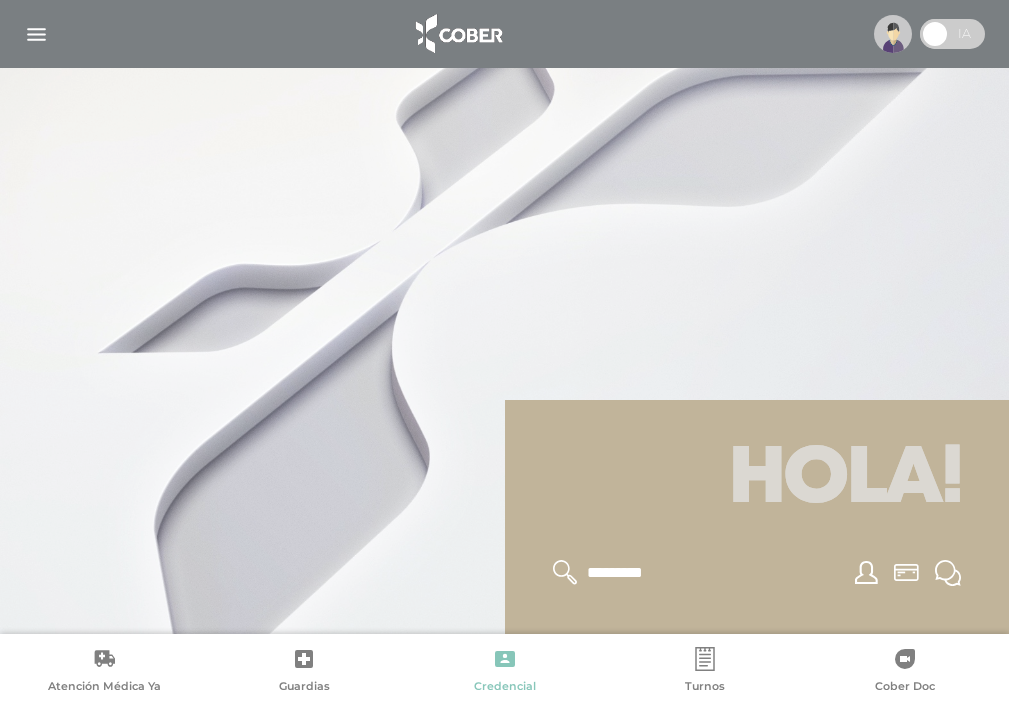 click on "Credencial" at bounding box center (504, 672) 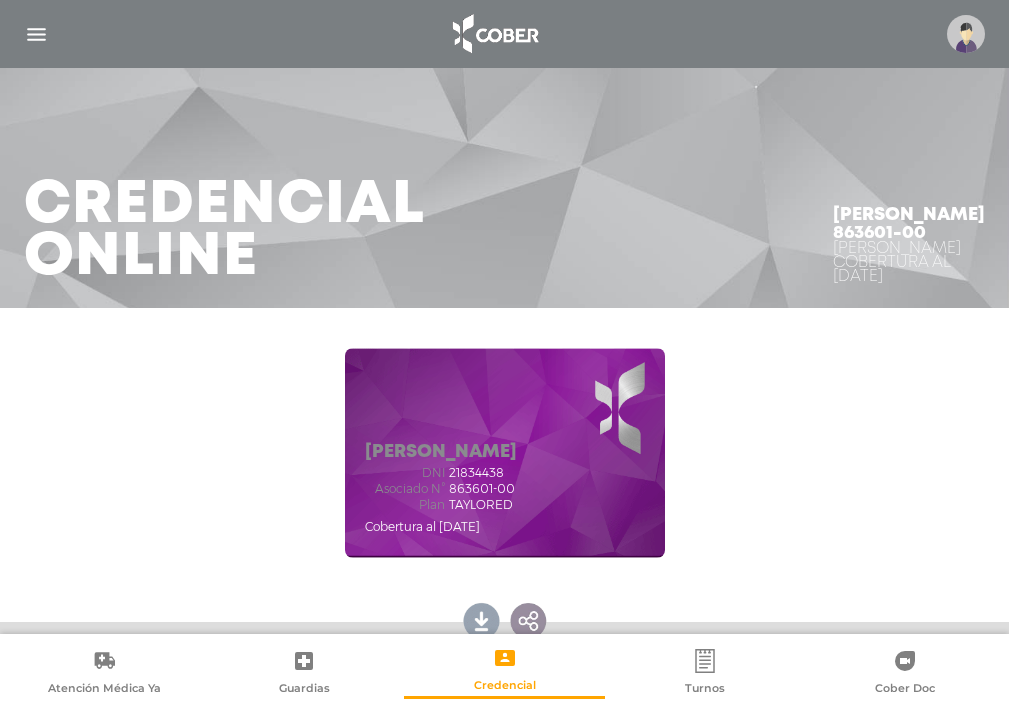 scroll, scrollTop: 0, scrollLeft: 0, axis: both 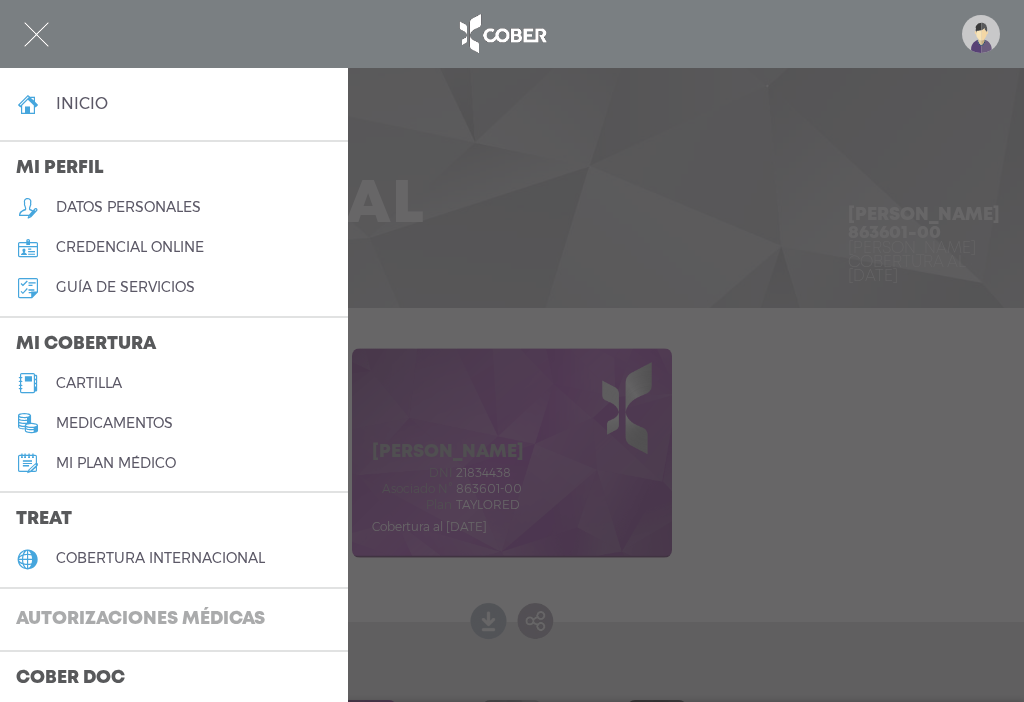 click on "Autorizaciones médicas" at bounding box center (140, 620) 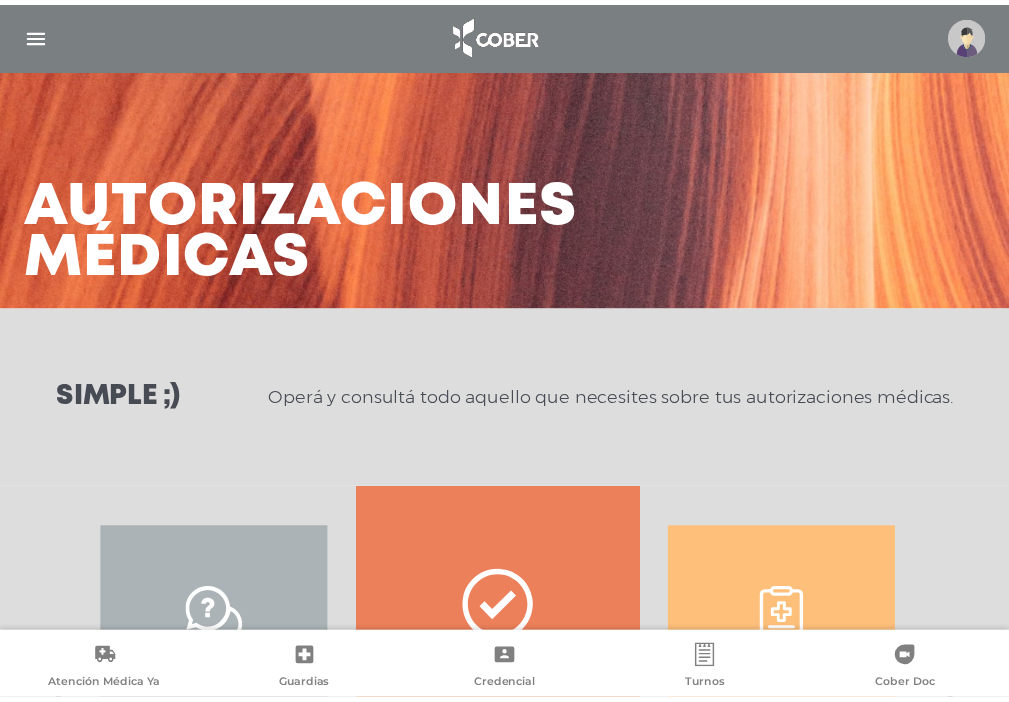 scroll, scrollTop: 0, scrollLeft: 0, axis: both 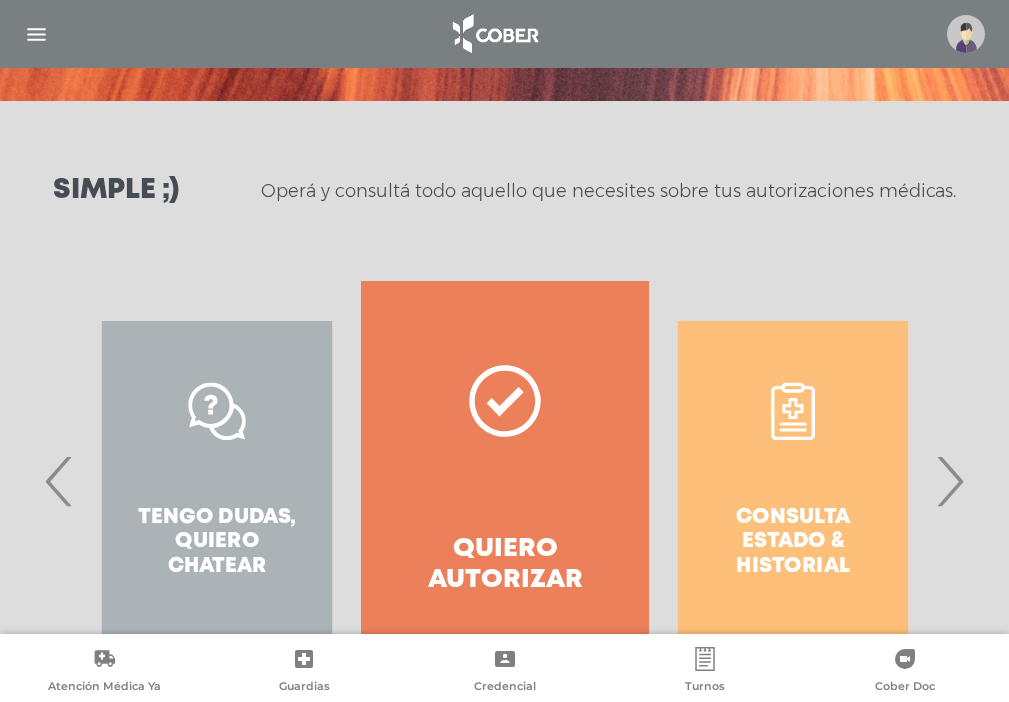 click on "Quiero autorizar" at bounding box center [505, 481] 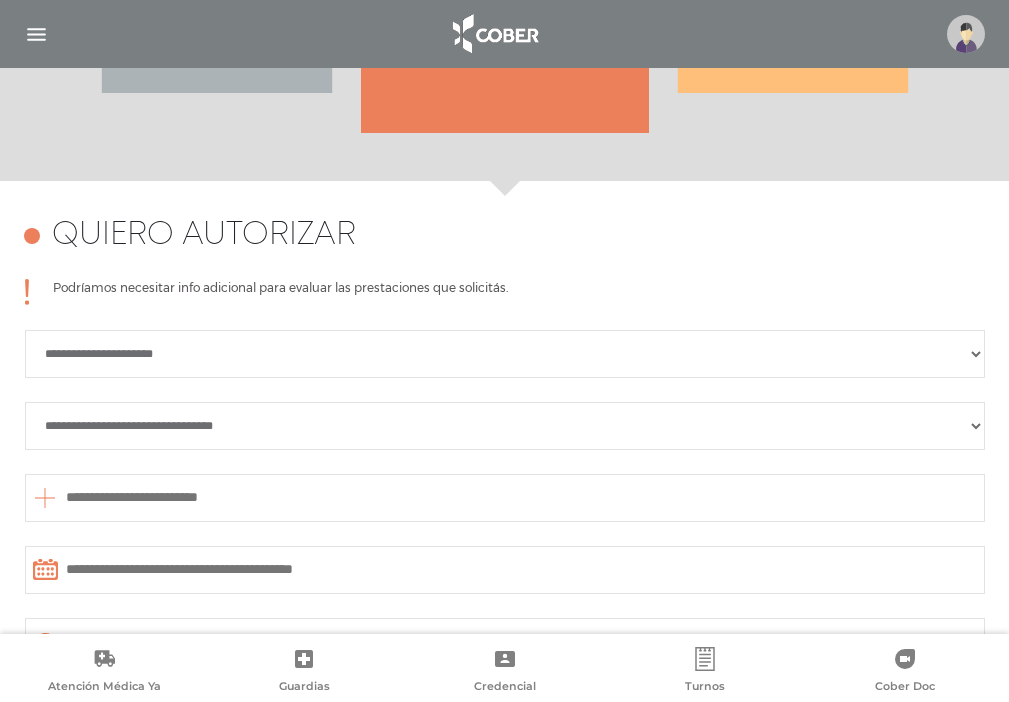 scroll, scrollTop: 888, scrollLeft: 0, axis: vertical 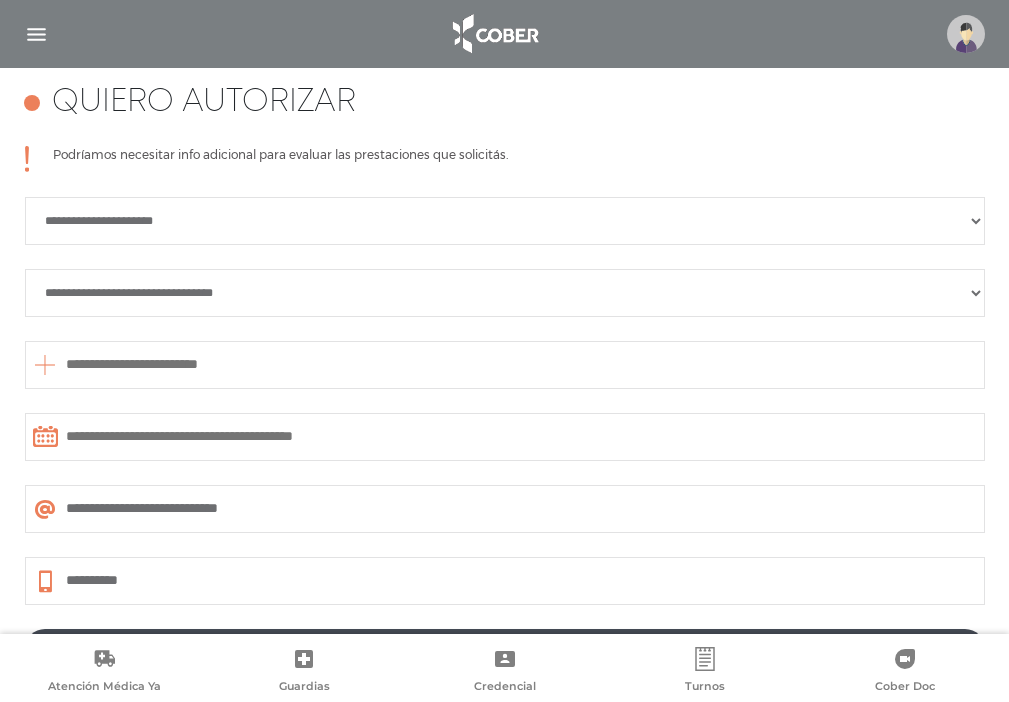 click on "**********" at bounding box center [505, 221] 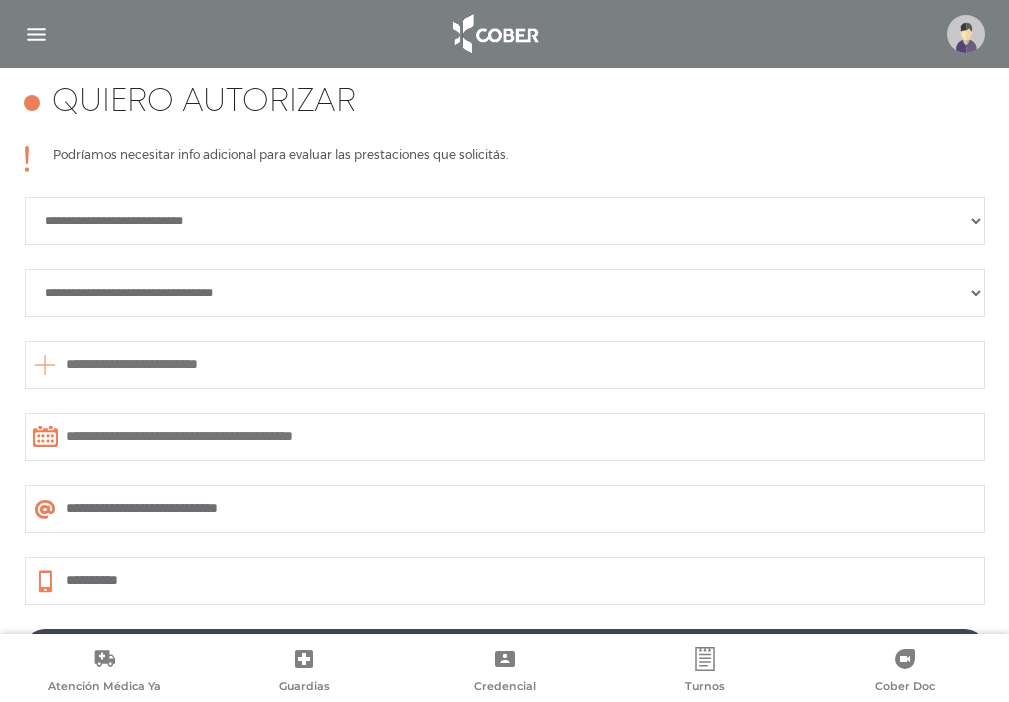 click on "**********" at bounding box center [505, 293] 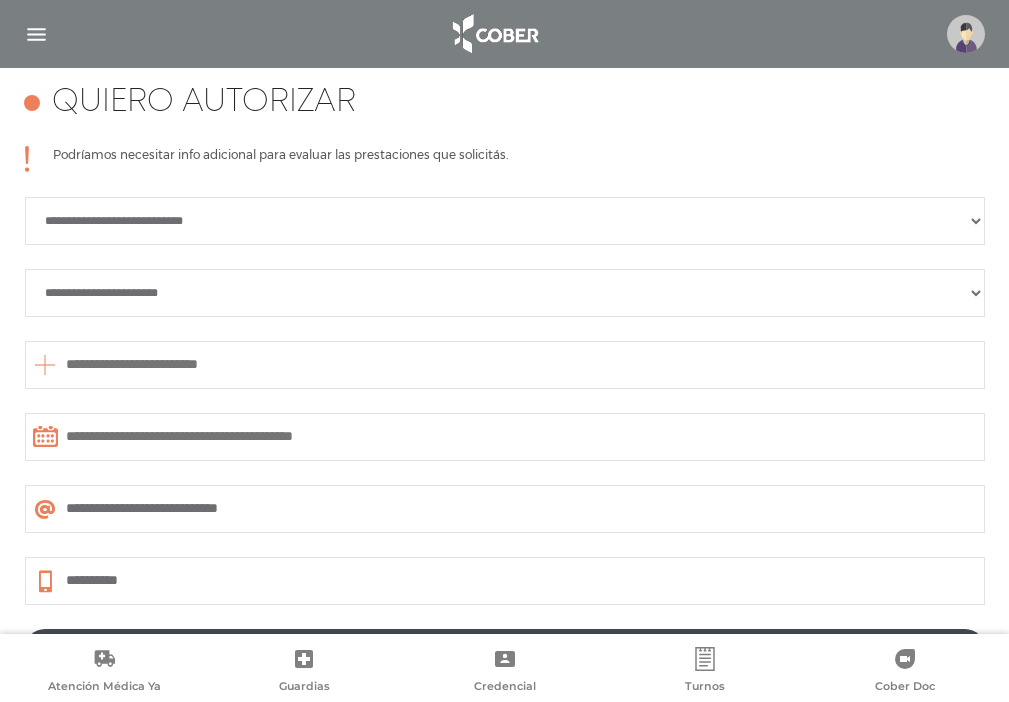 click on "**********" at bounding box center [505, 293] 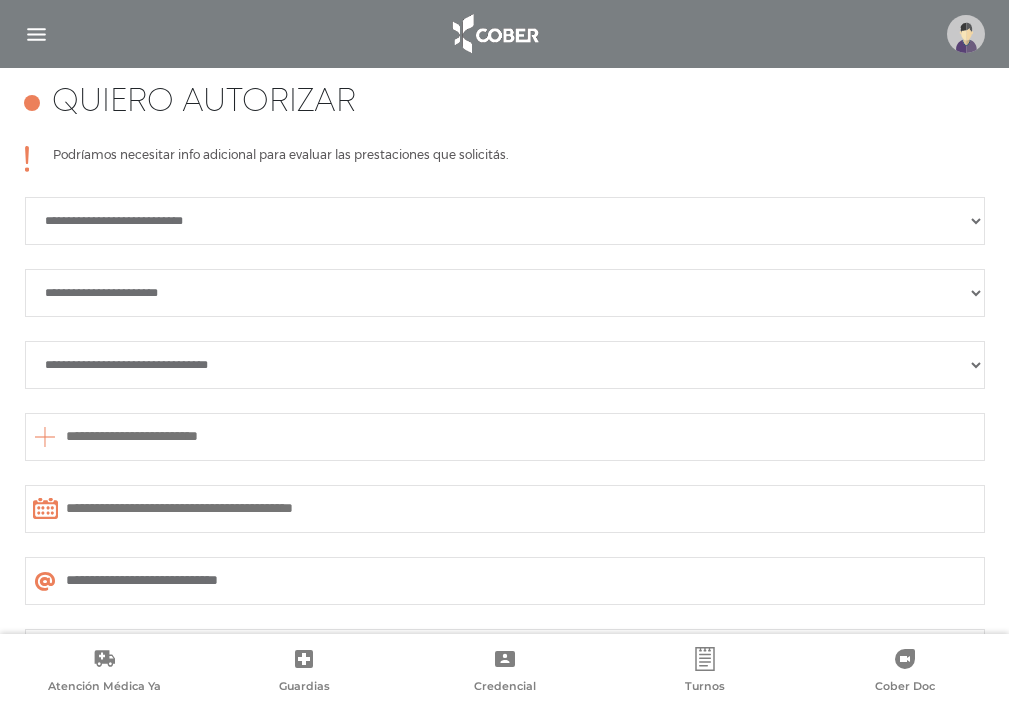 click on "**********" at bounding box center [505, 365] 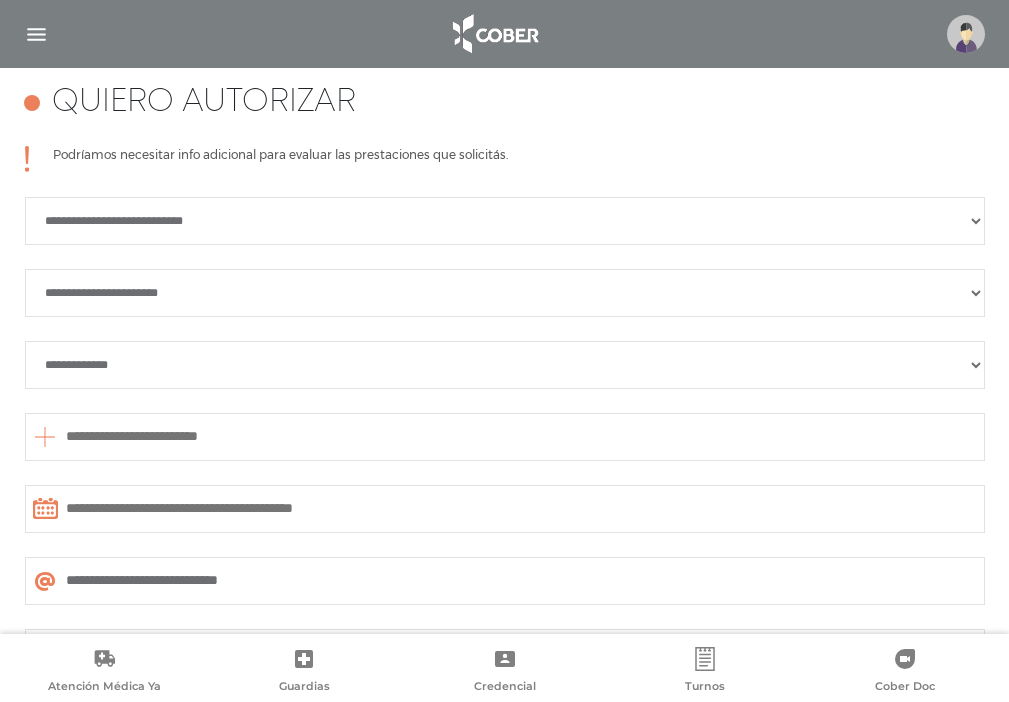 click on "**********" at bounding box center [505, 365] 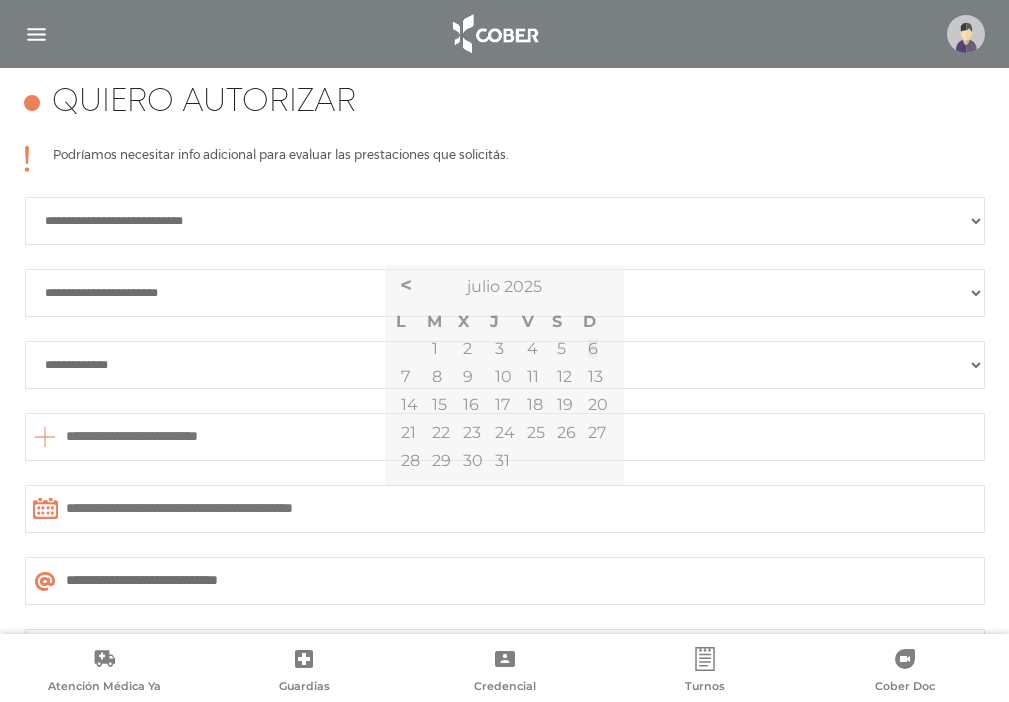 click at bounding box center (505, 509) 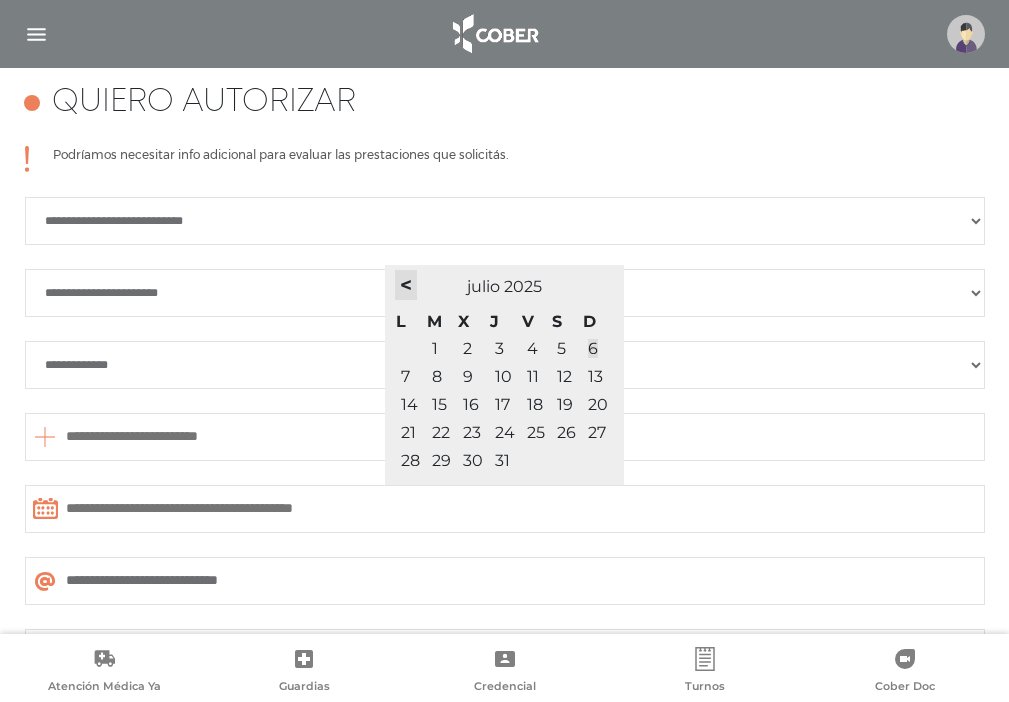 click on "<" at bounding box center (406, 285) 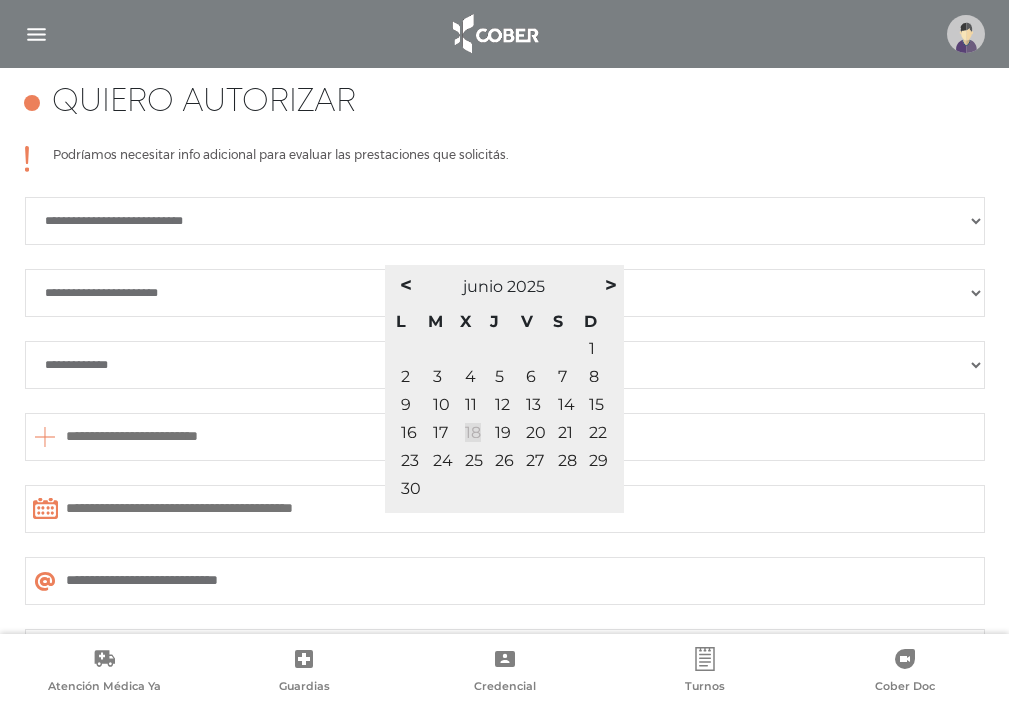 click on "18" at bounding box center [473, 432] 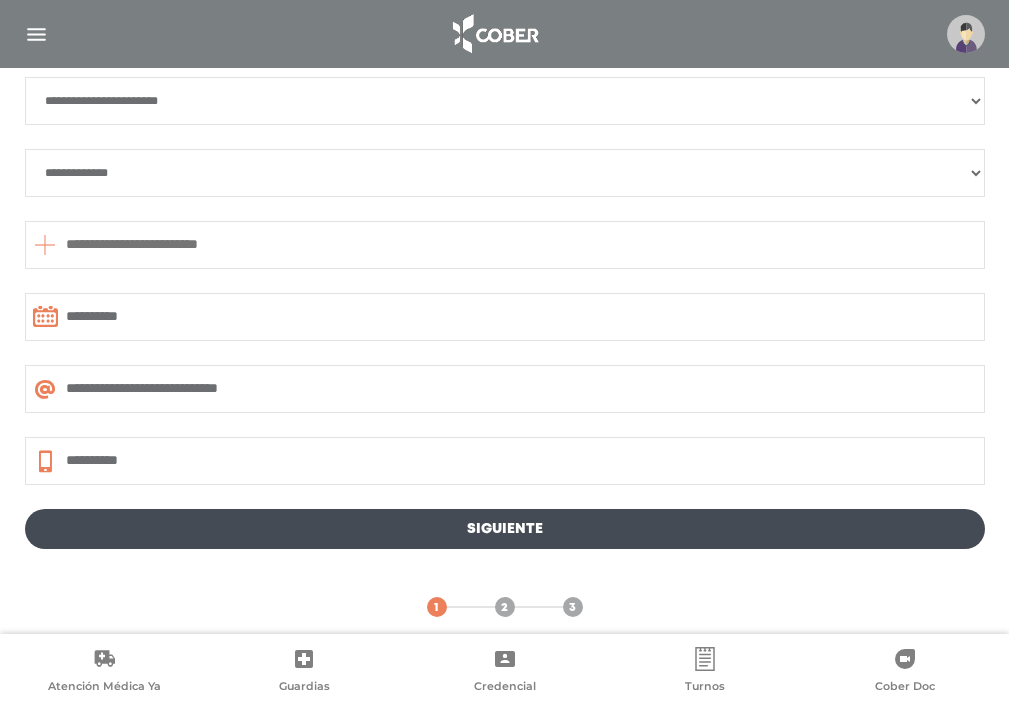 scroll, scrollTop: 1099, scrollLeft: 0, axis: vertical 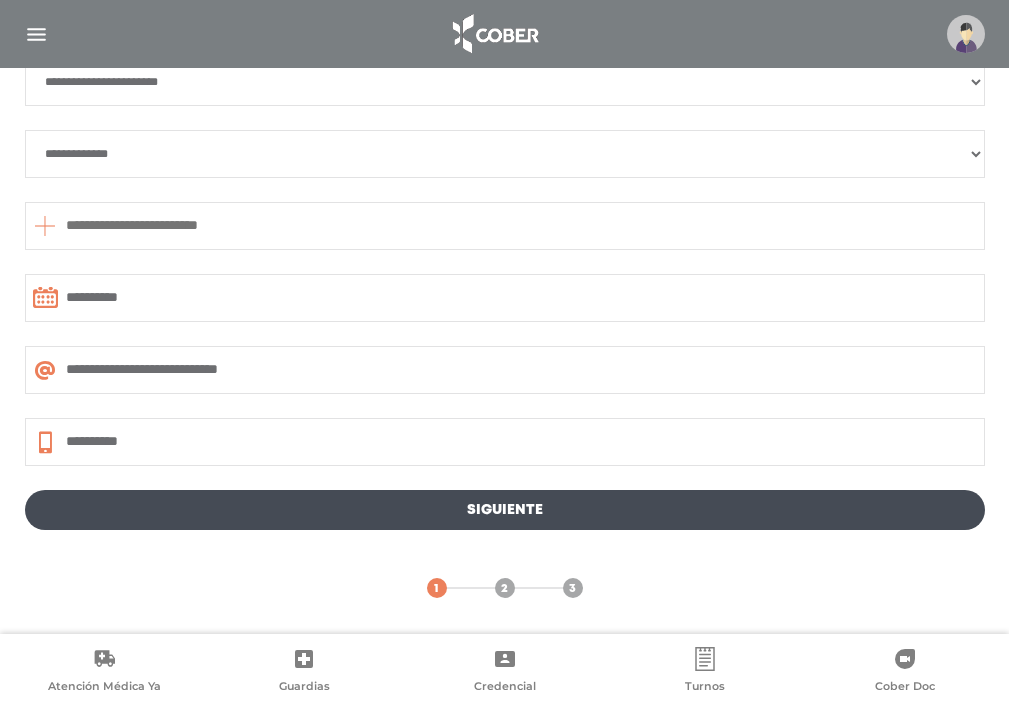 click on "Siguiente" at bounding box center [505, 510] 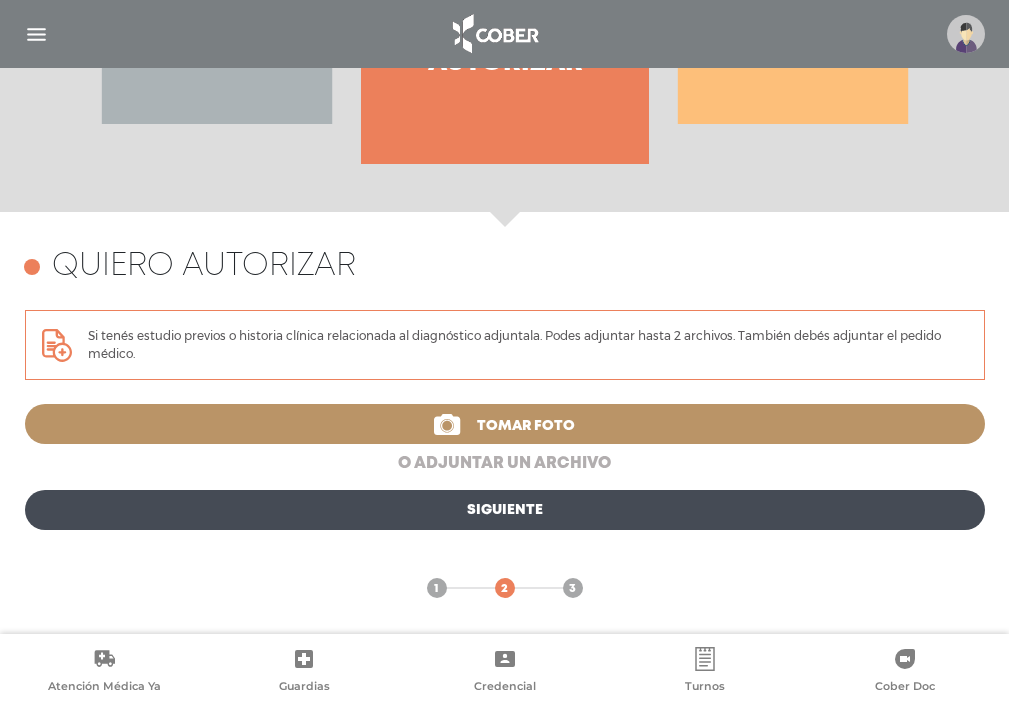 click on "o adjuntar un archivo" at bounding box center (505, 464) 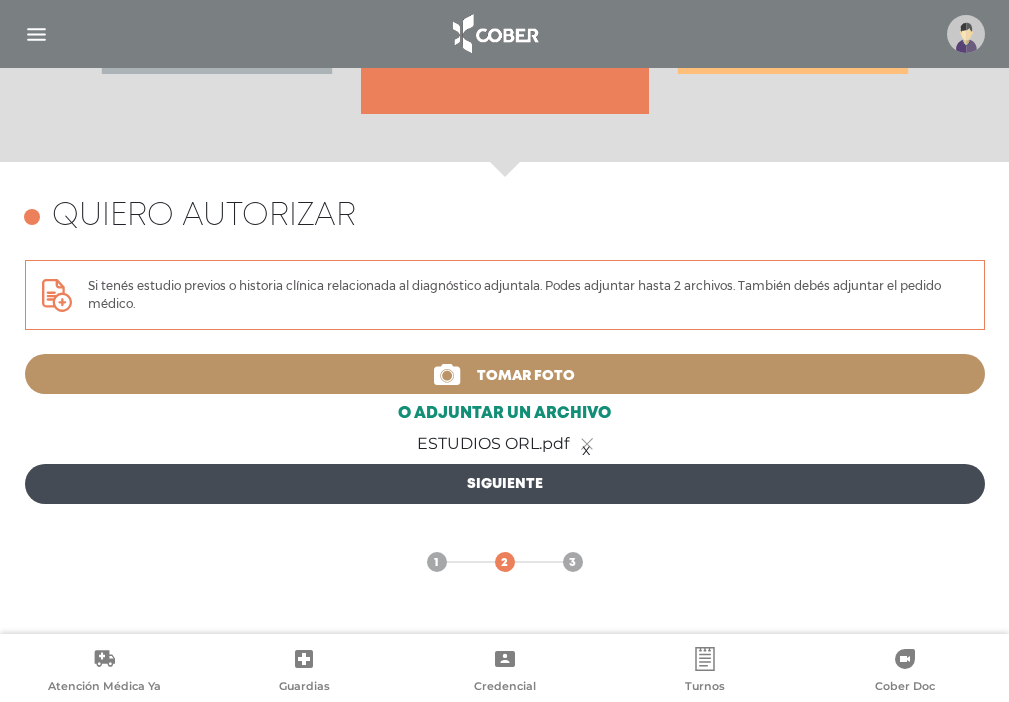 scroll, scrollTop: 868, scrollLeft: 0, axis: vertical 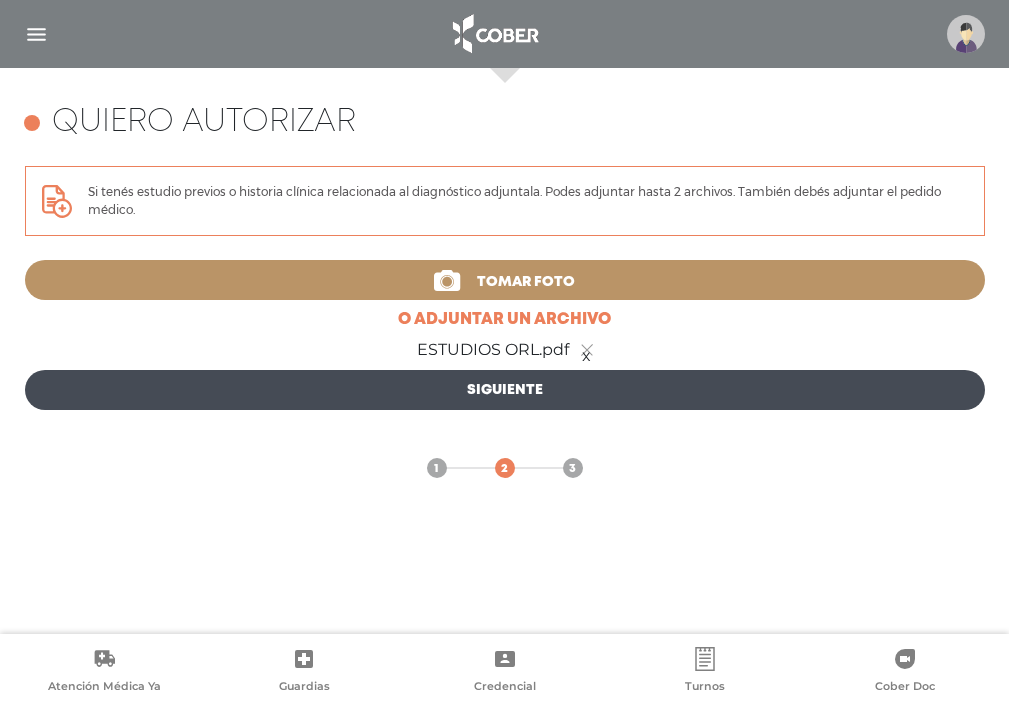 click on "Siguiente" at bounding box center [505, 390] 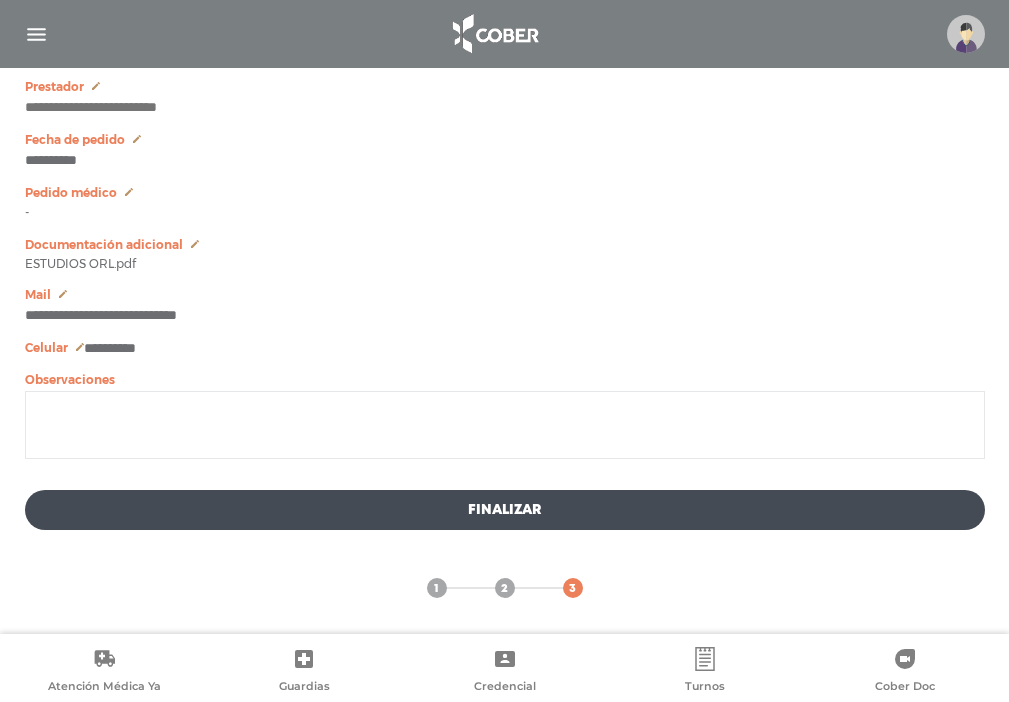 scroll, scrollTop: 1193, scrollLeft: 0, axis: vertical 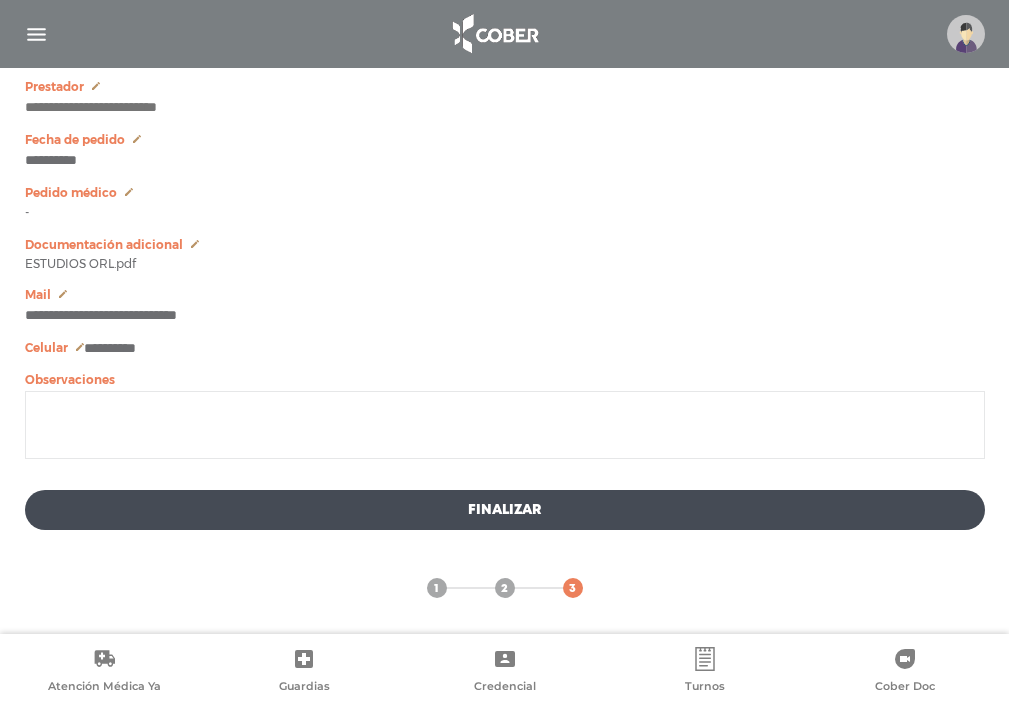 click on "Finalizar" at bounding box center [505, 510] 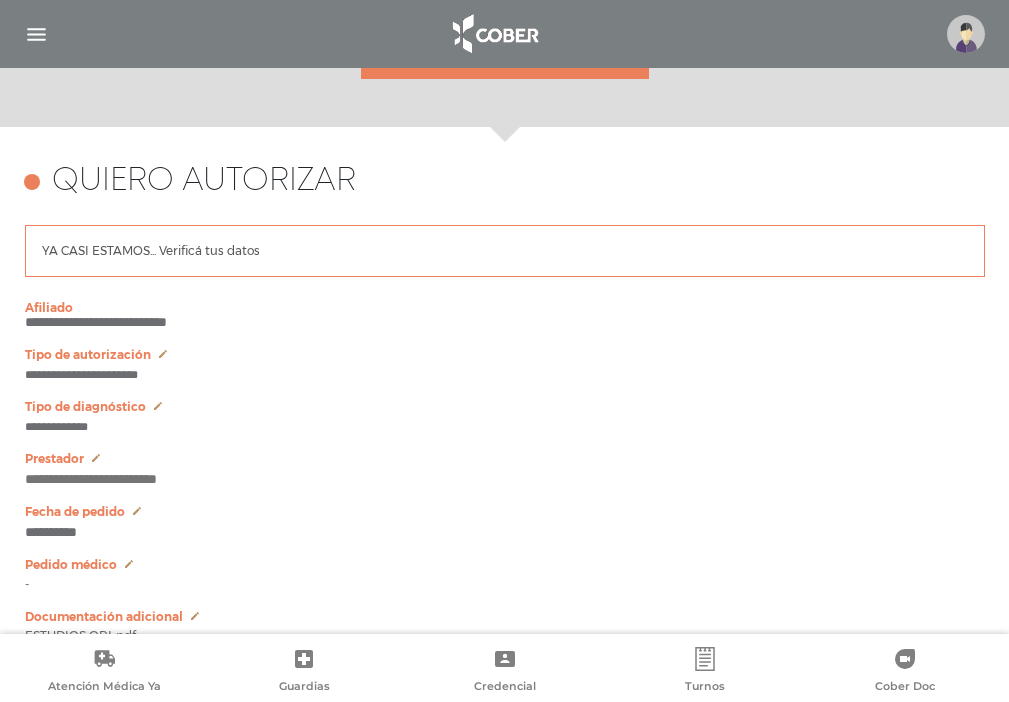 scroll, scrollTop: 789, scrollLeft: 0, axis: vertical 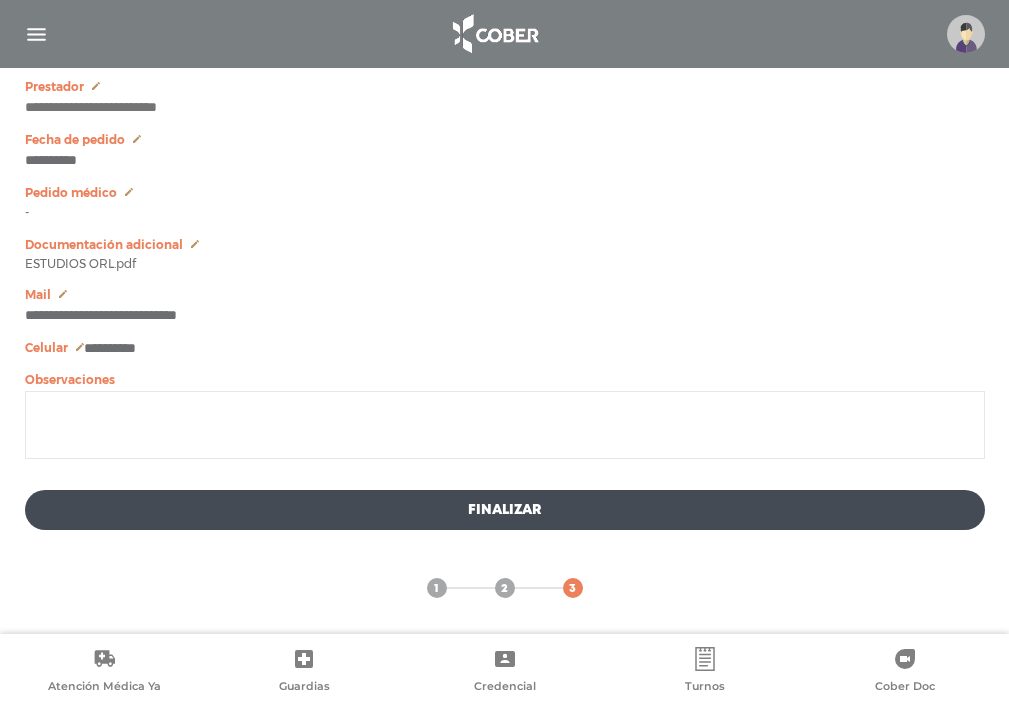 click on "Finalizar" at bounding box center (505, 510) 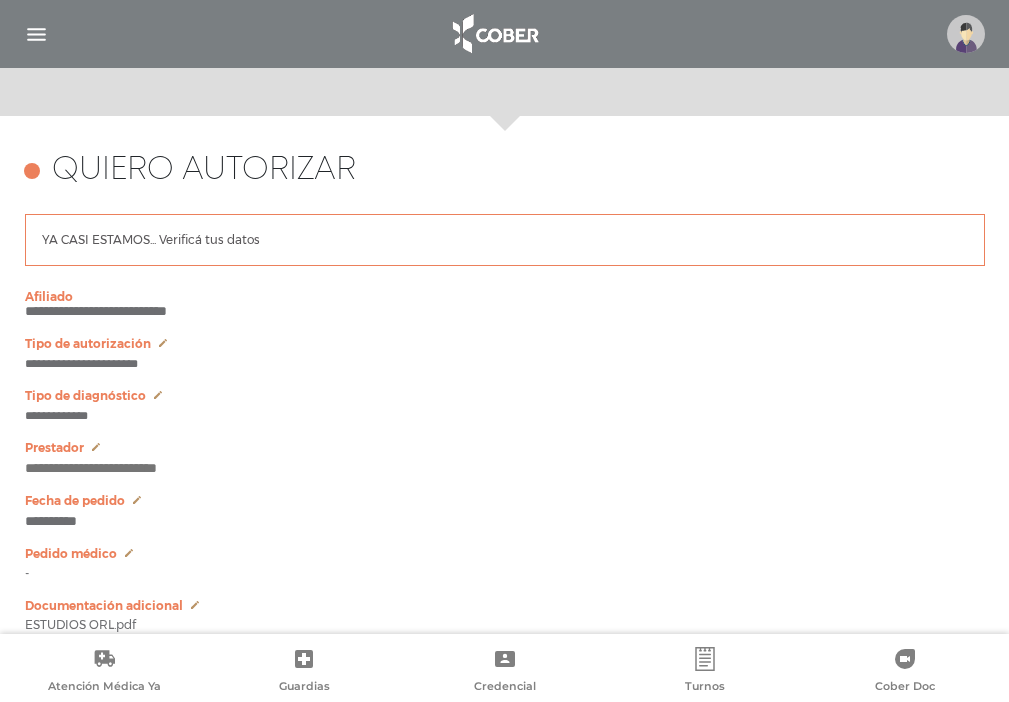 scroll, scrollTop: 814, scrollLeft: 0, axis: vertical 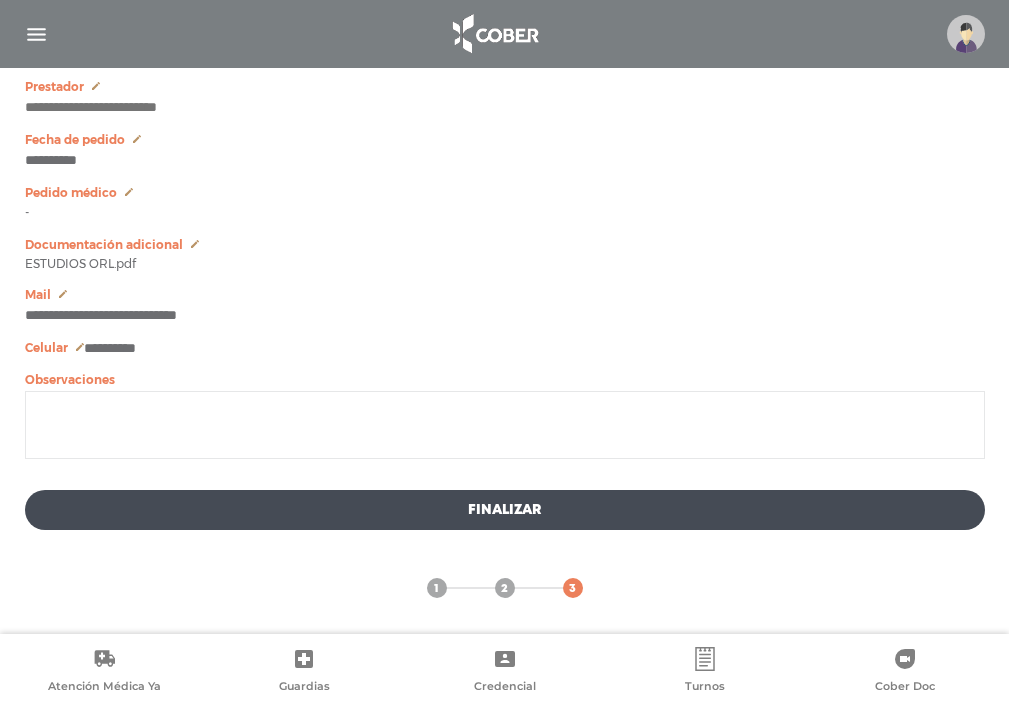 click on "Finalizar" at bounding box center (505, 510) 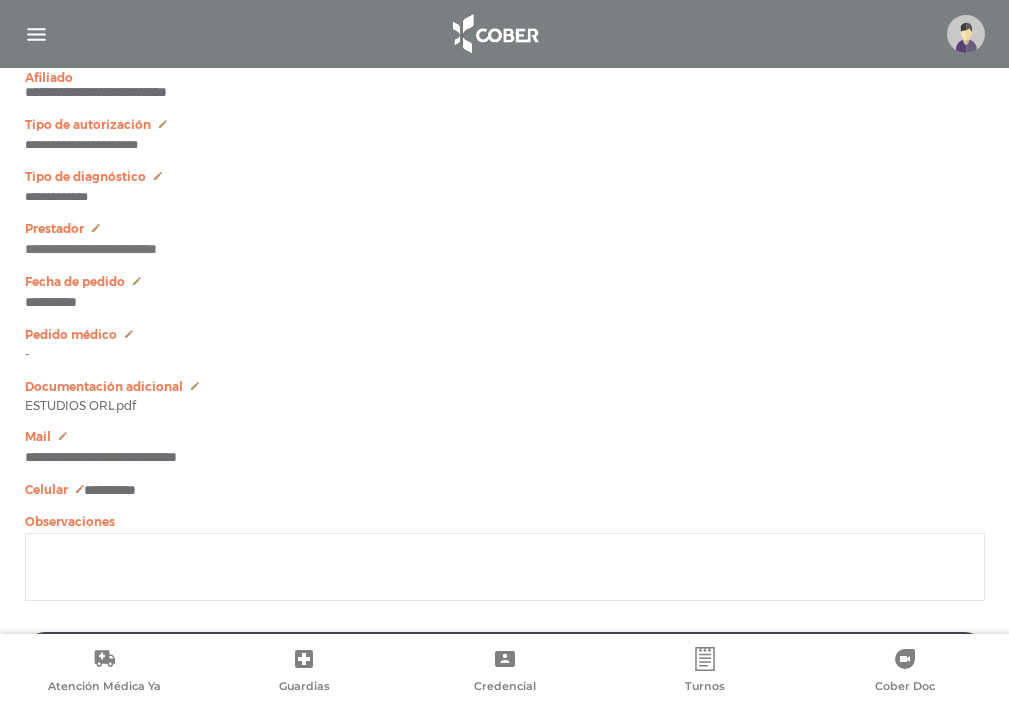 scroll, scrollTop: 1193, scrollLeft: 0, axis: vertical 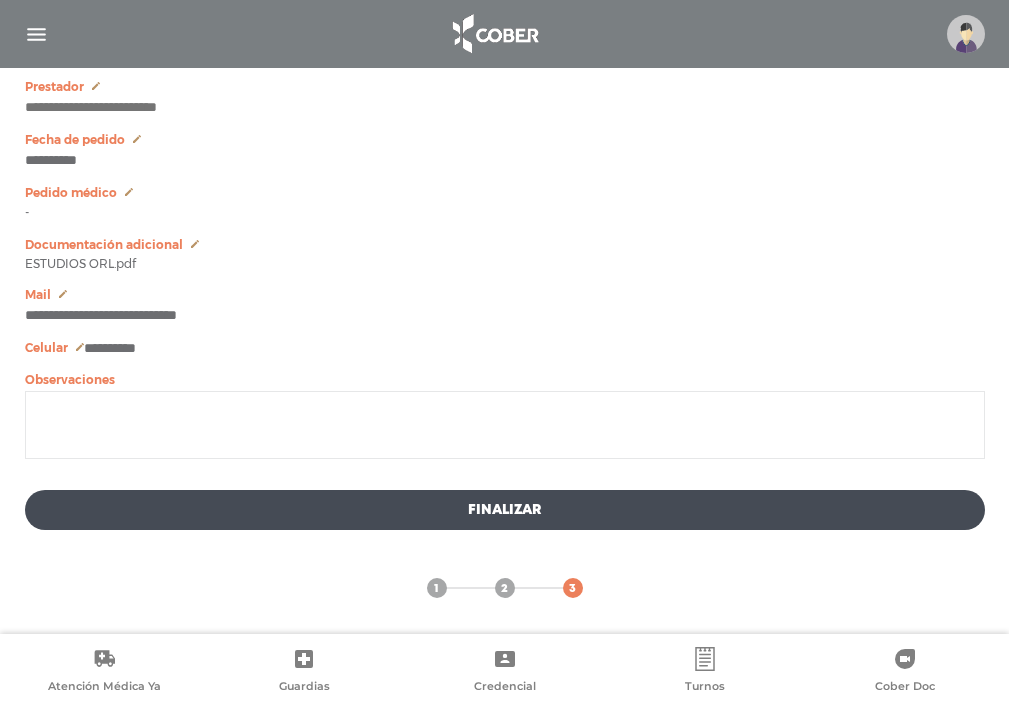 click on "Finalizar" at bounding box center [505, 510] 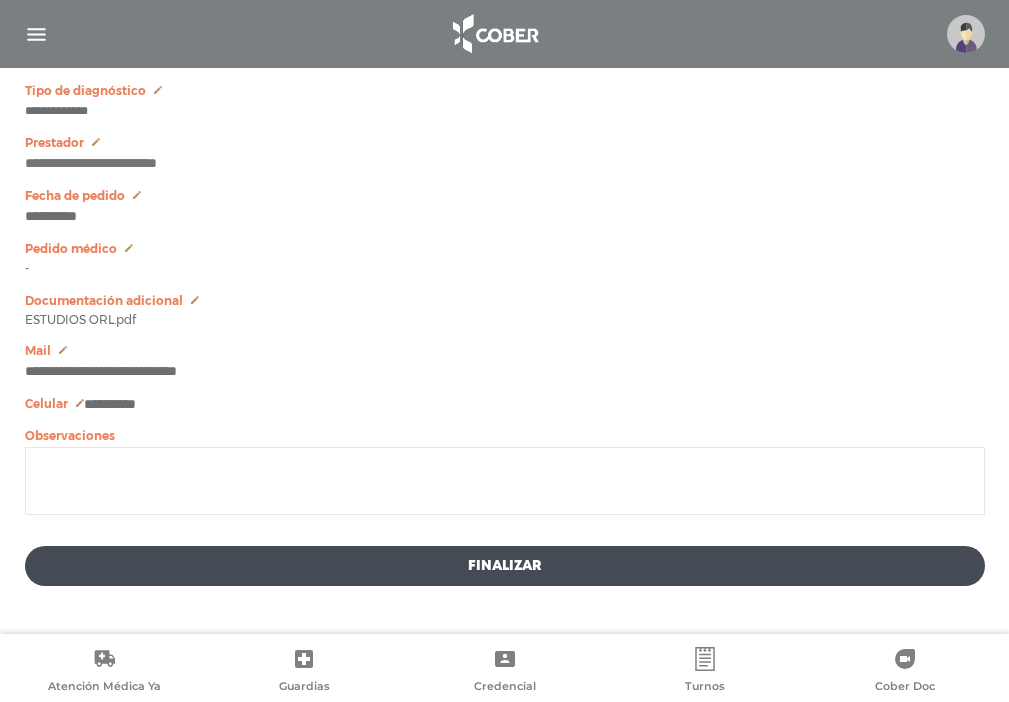 scroll, scrollTop: 1193, scrollLeft: 0, axis: vertical 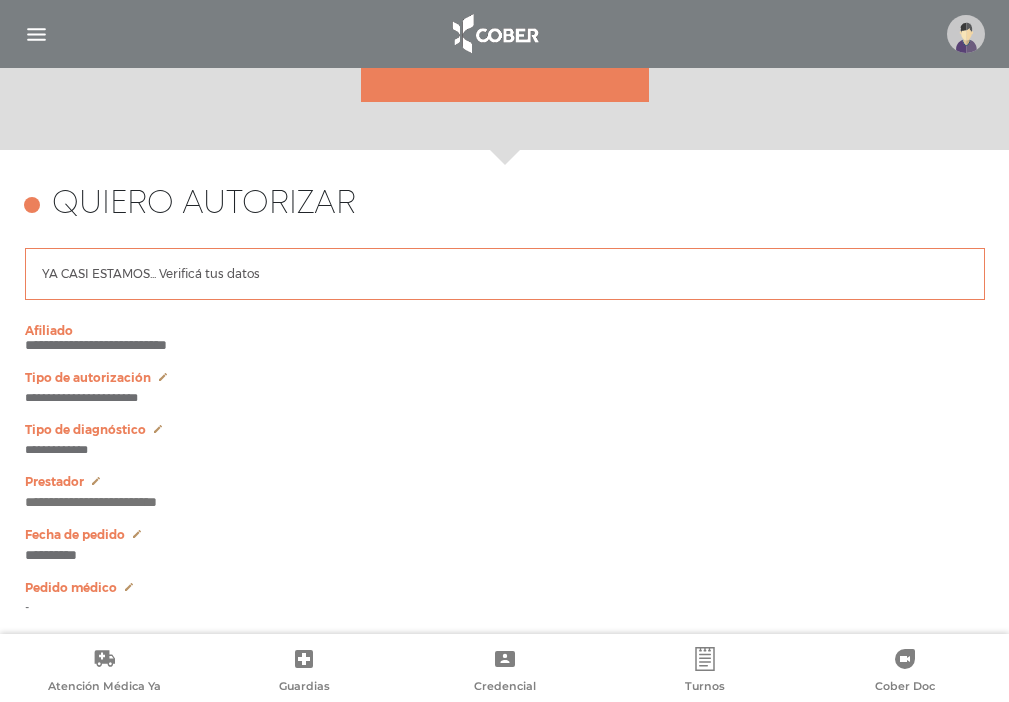 click at bounding box center [36, 34] 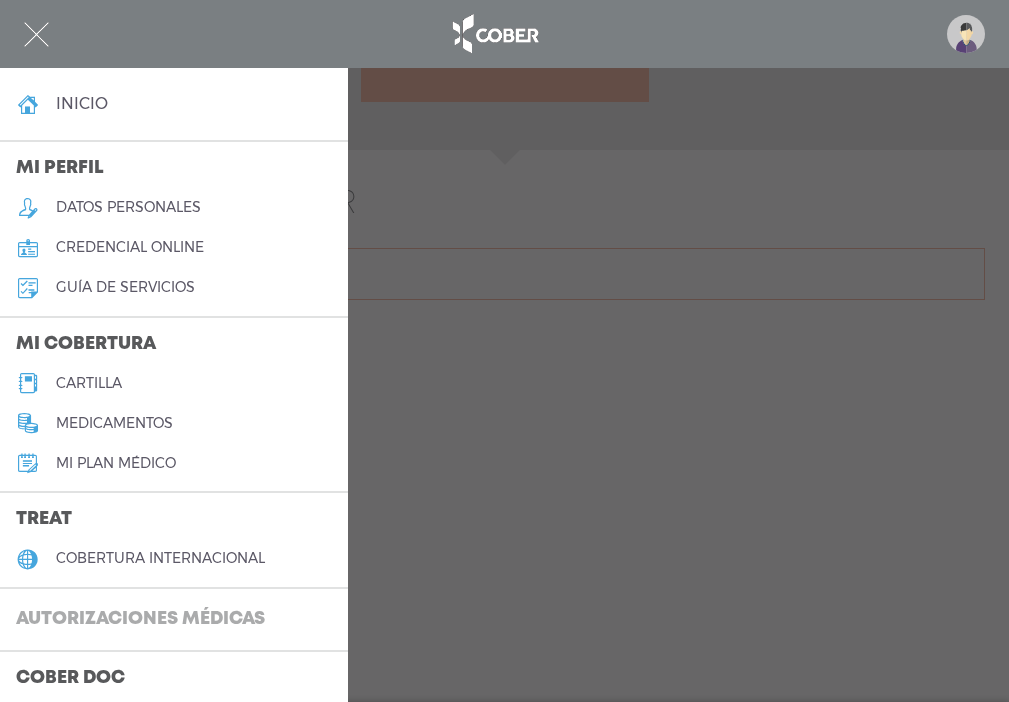 click on "Autorizaciones médicas" at bounding box center [140, 620] 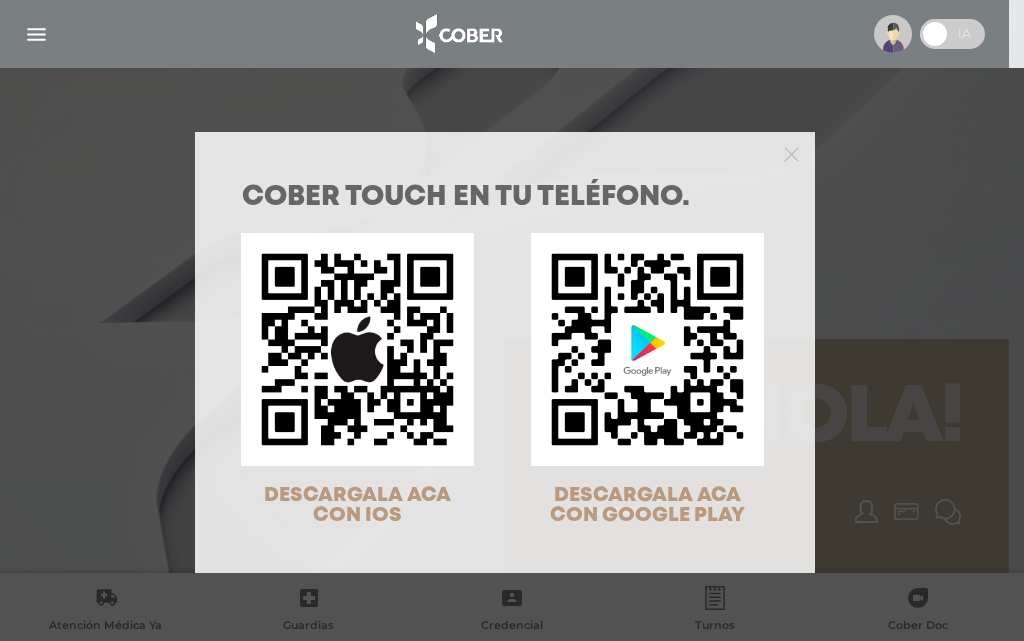 click at bounding box center [357, 349] 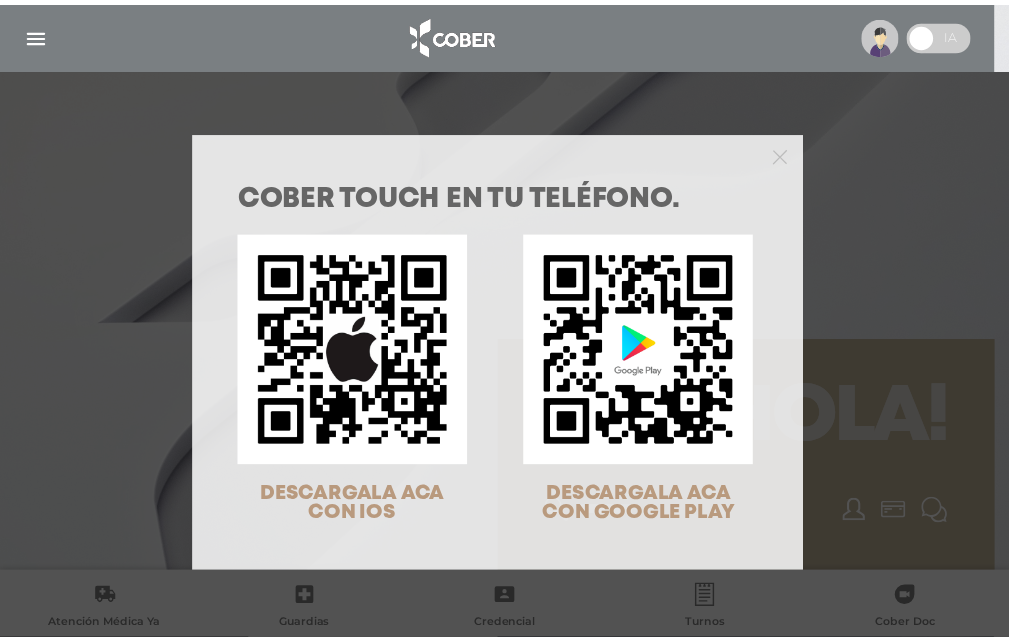 scroll, scrollTop: 0, scrollLeft: 0, axis: both 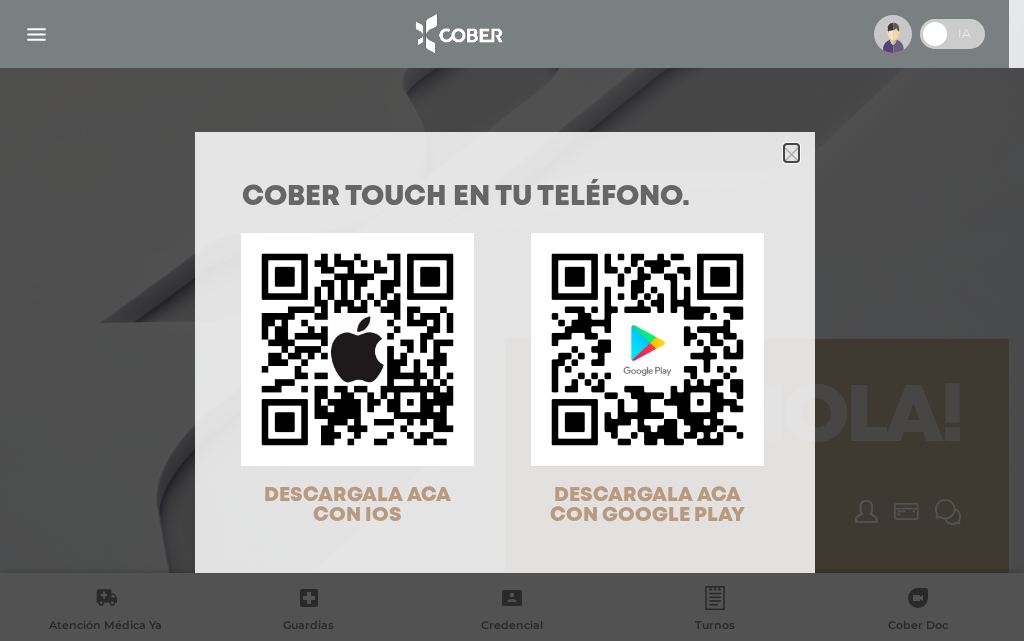 click 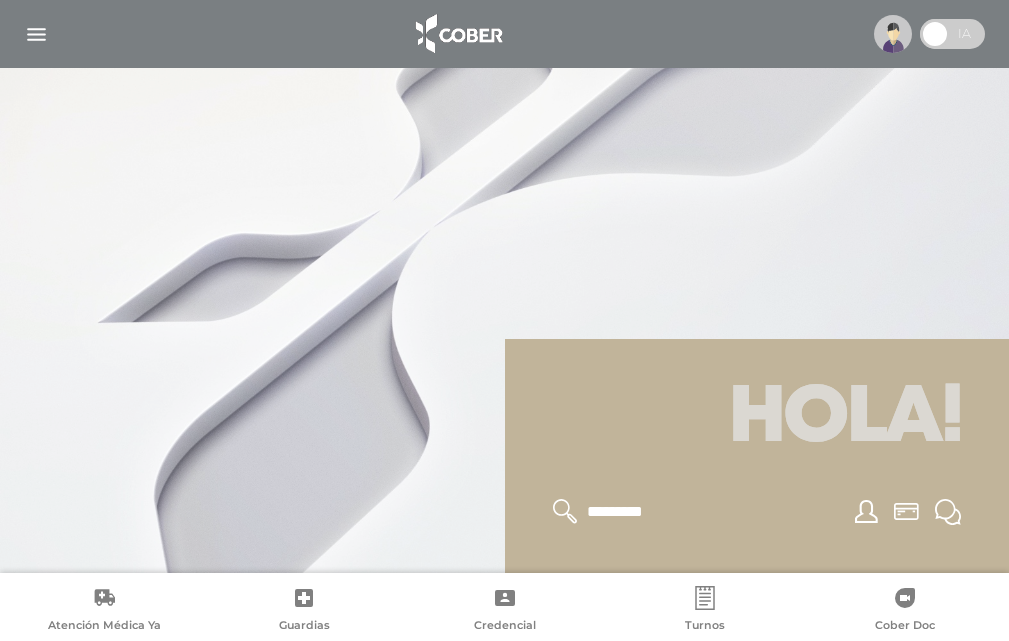 click at bounding box center [36, 34] 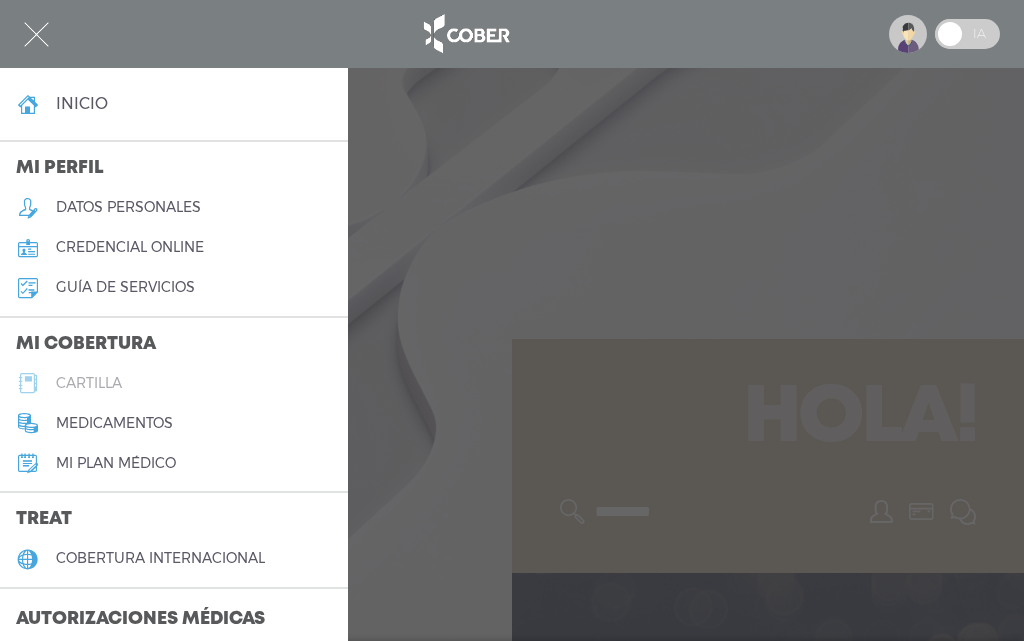 click on "cartilla" at bounding box center (89, 383) 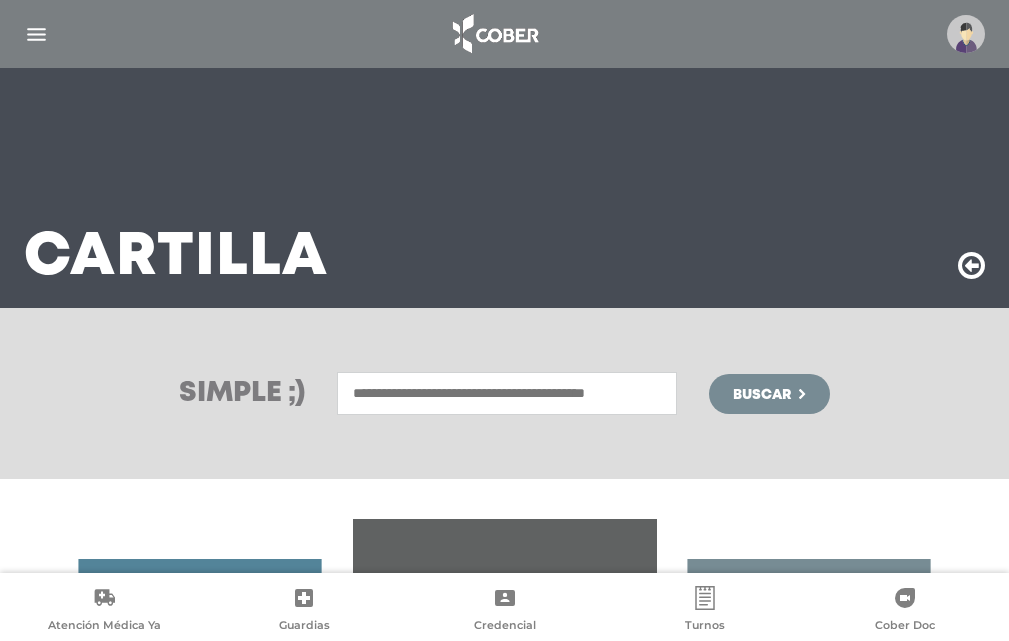 scroll, scrollTop: 0, scrollLeft: 0, axis: both 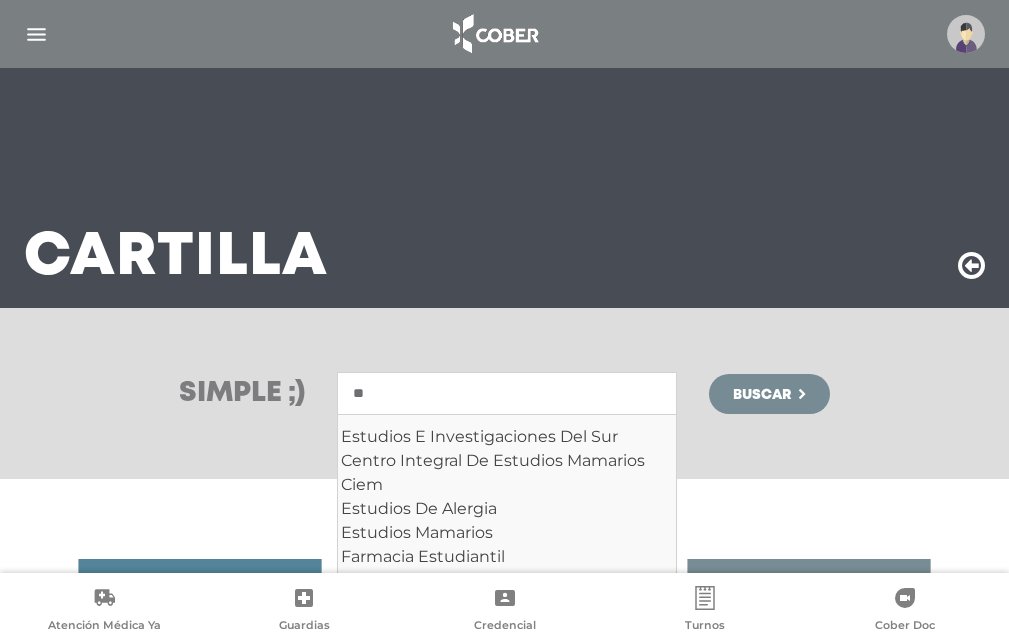 type on "*" 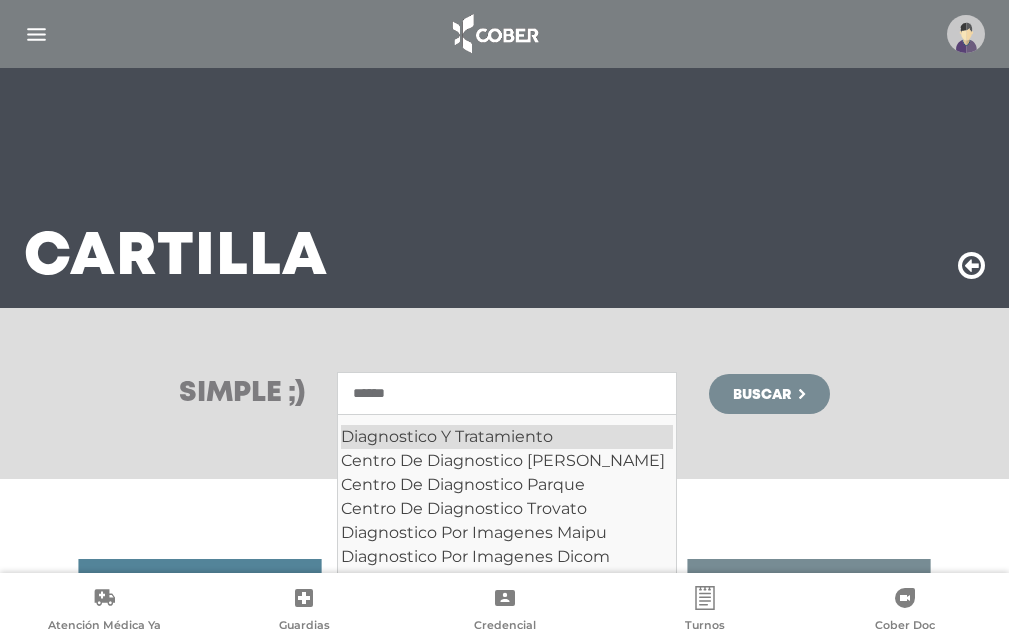 click on "Diagnostico Y Tratamiento" at bounding box center [507, 437] 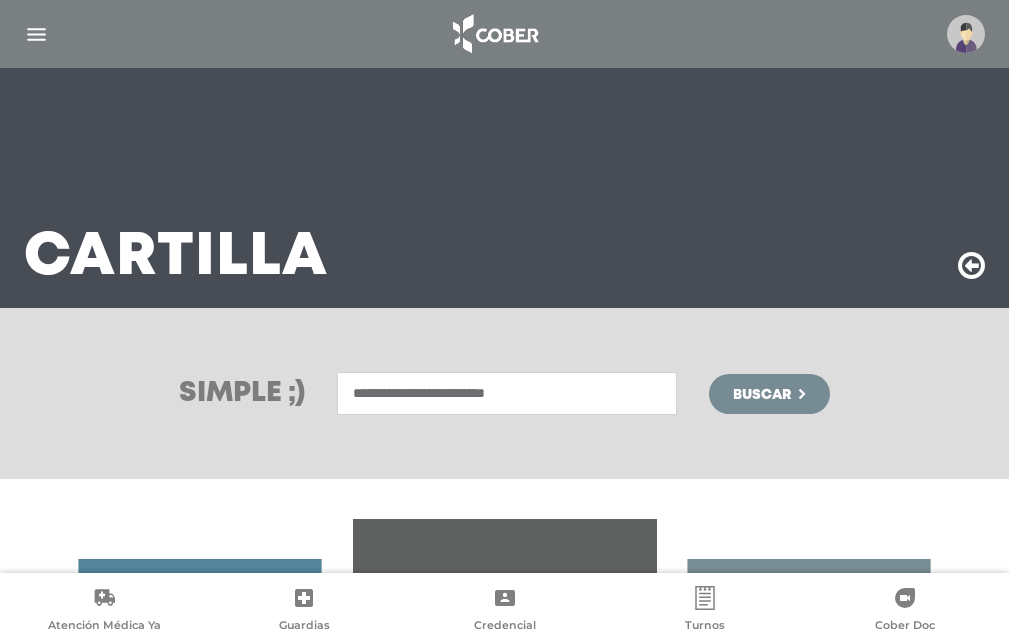 type on "**********" 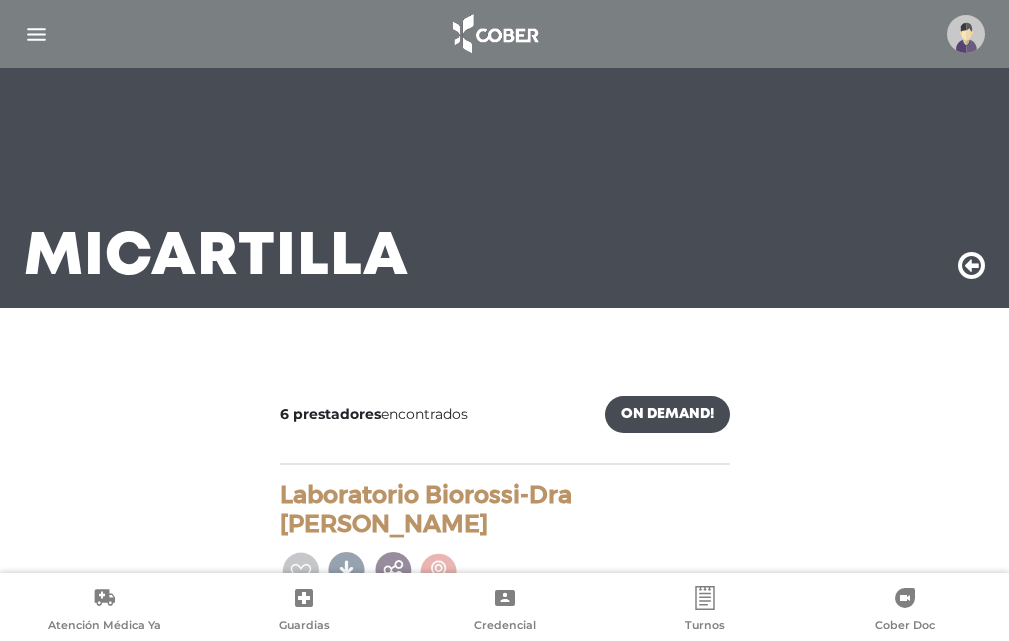 scroll, scrollTop: 0, scrollLeft: 0, axis: both 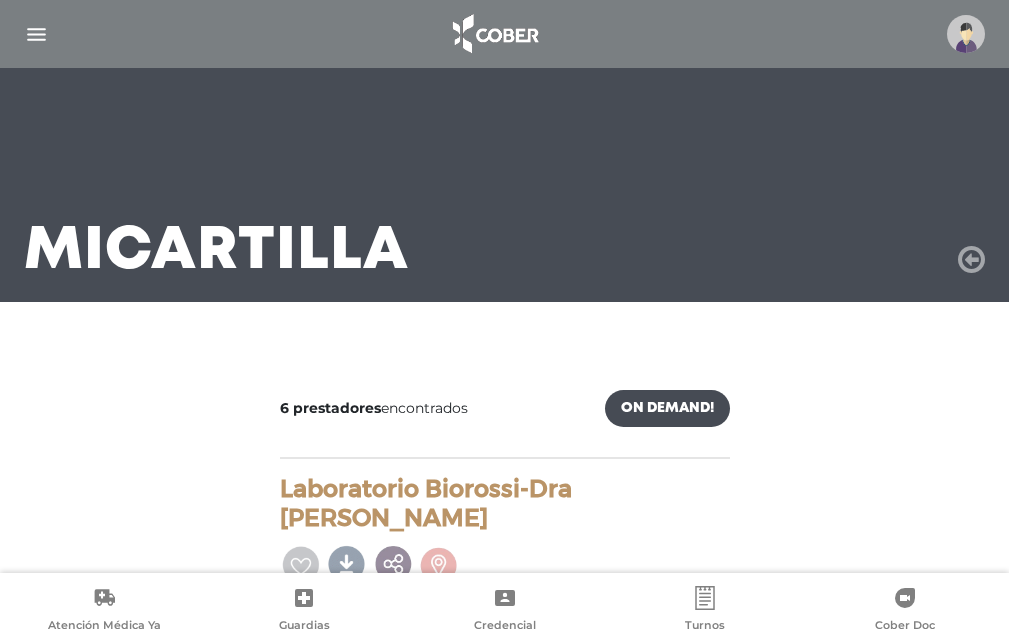 click at bounding box center [971, 260] 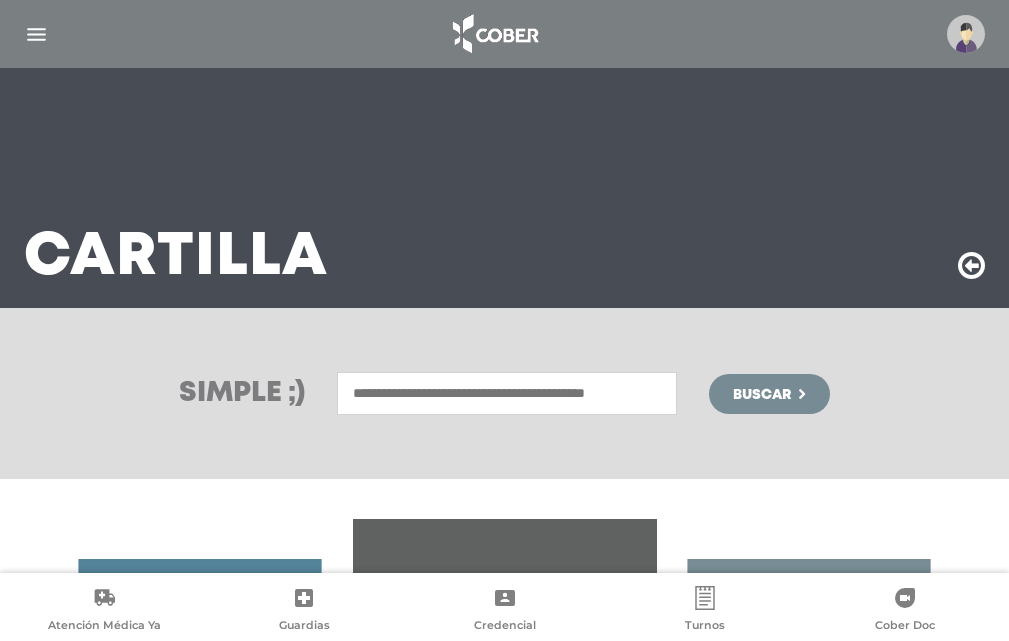 scroll, scrollTop: 0, scrollLeft: 0, axis: both 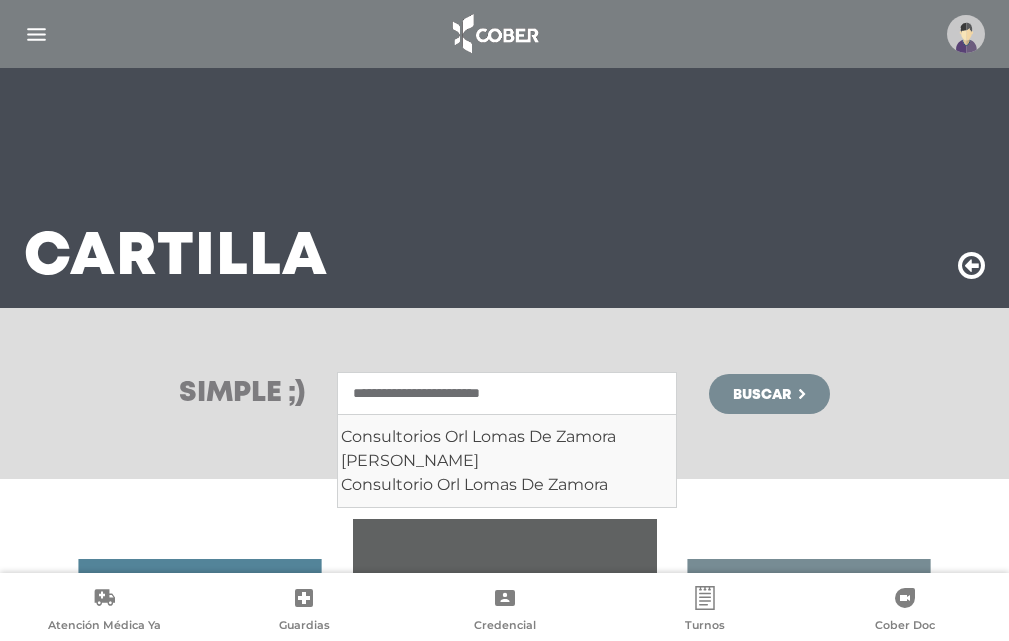 type on "**********" 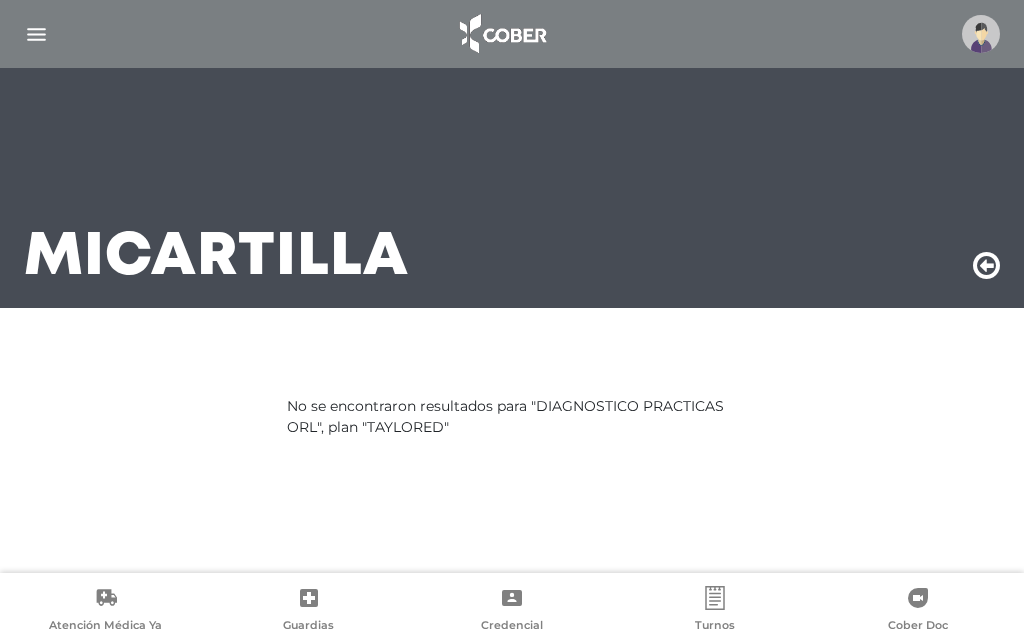 scroll, scrollTop: 0, scrollLeft: 0, axis: both 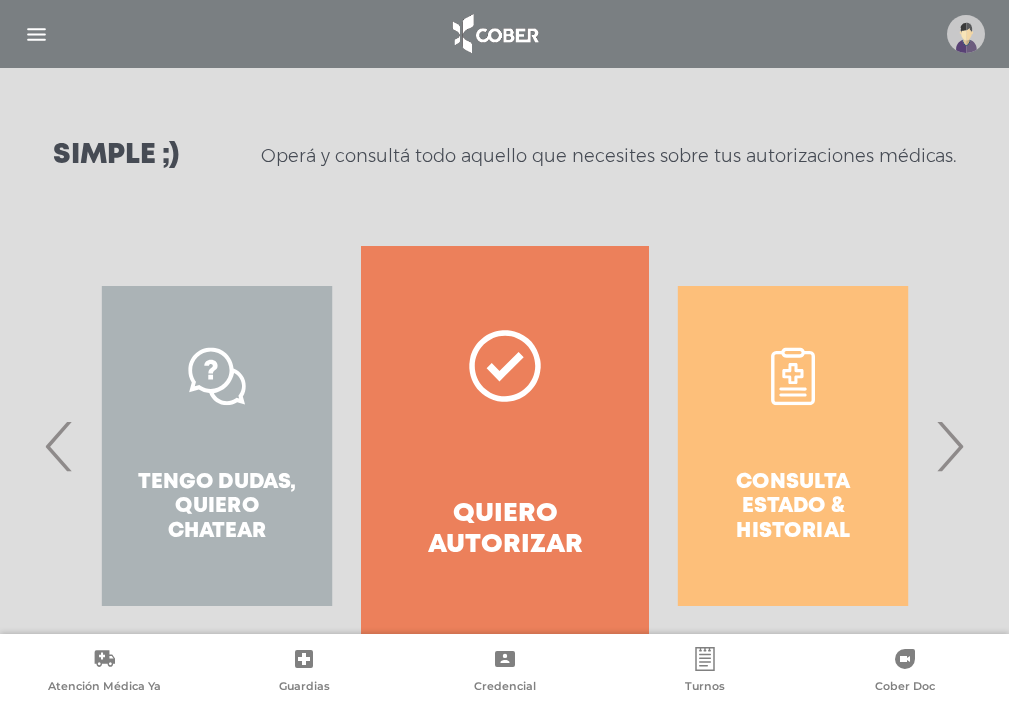 click on "Quiero autorizar" at bounding box center [505, 530] 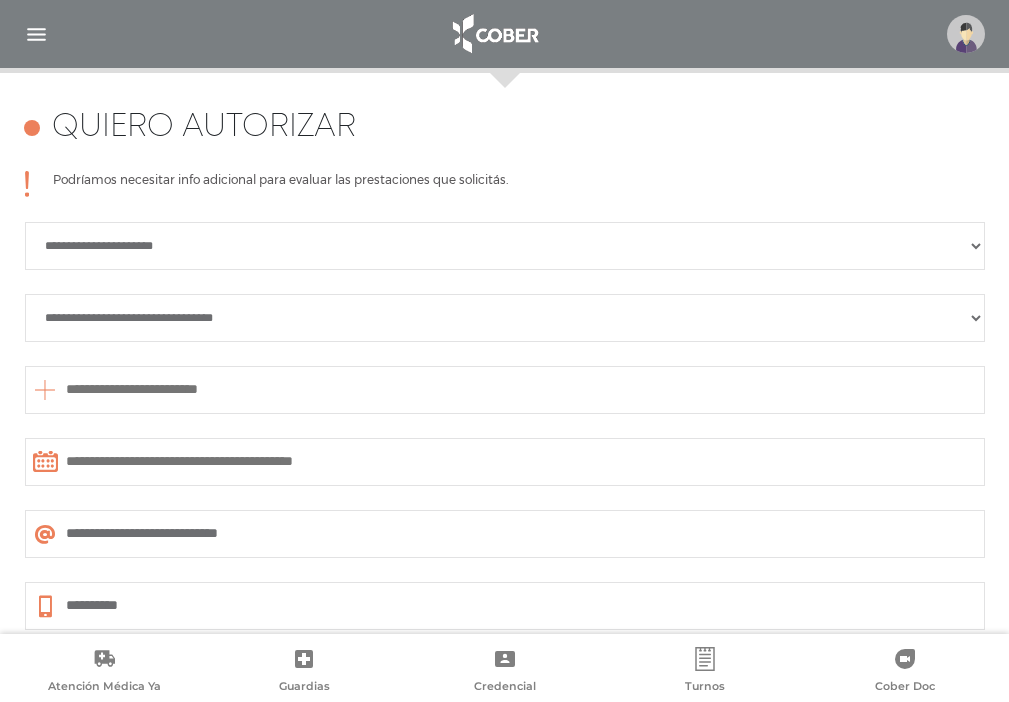 scroll, scrollTop: 888, scrollLeft: 0, axis: vertical 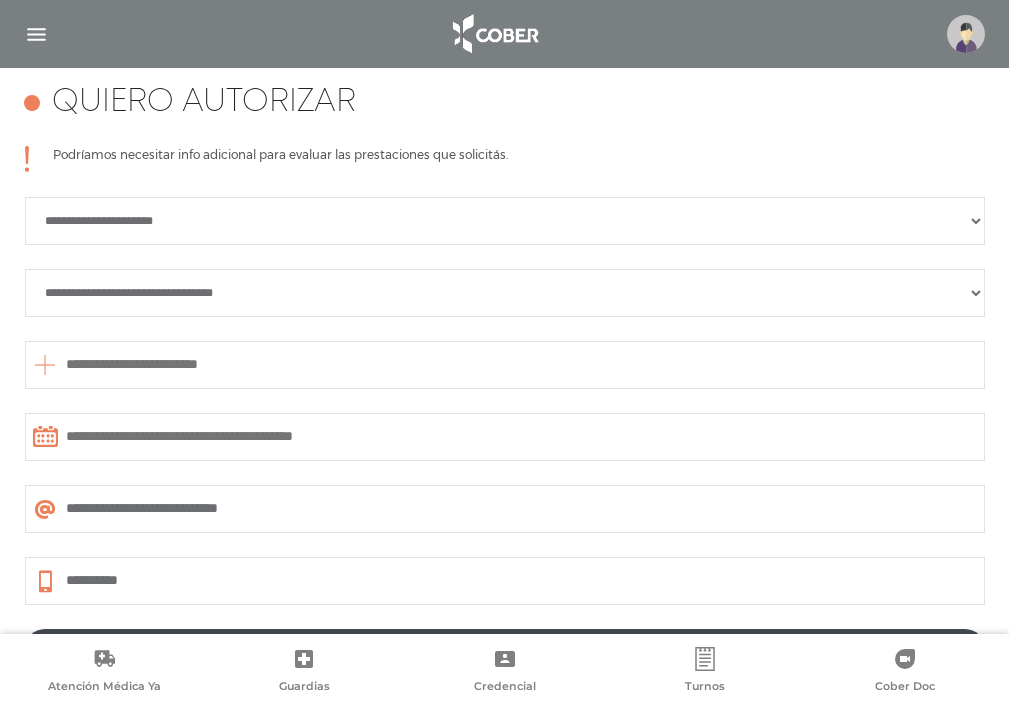 click on "**********" at bounding box center [505, 221] 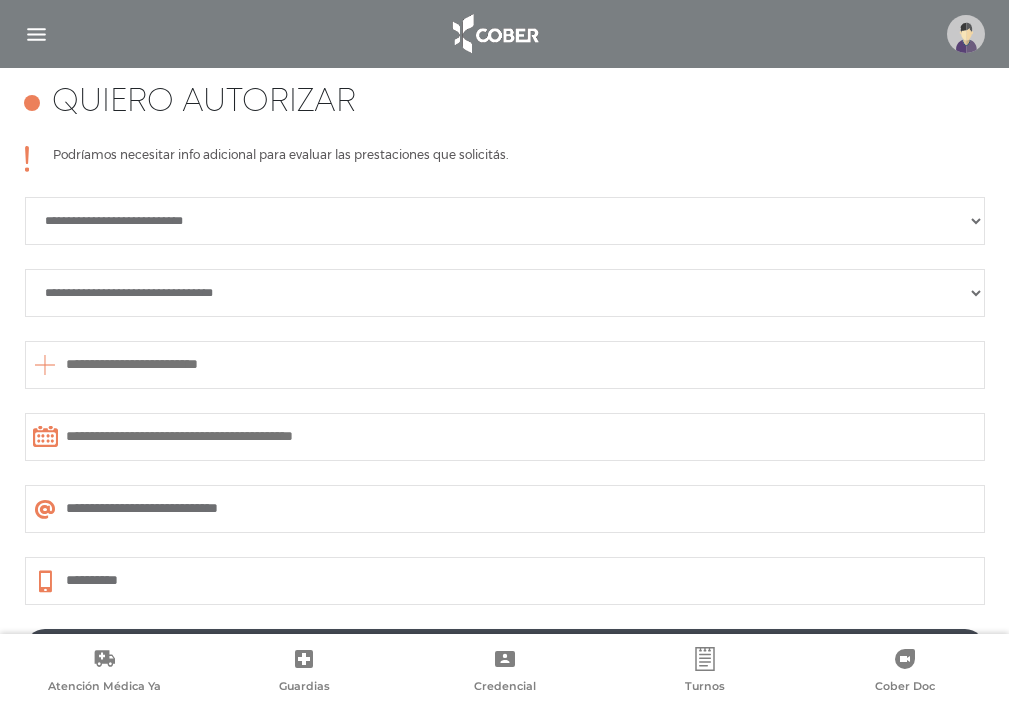 click on "**********" at bounding box center [505, 221] 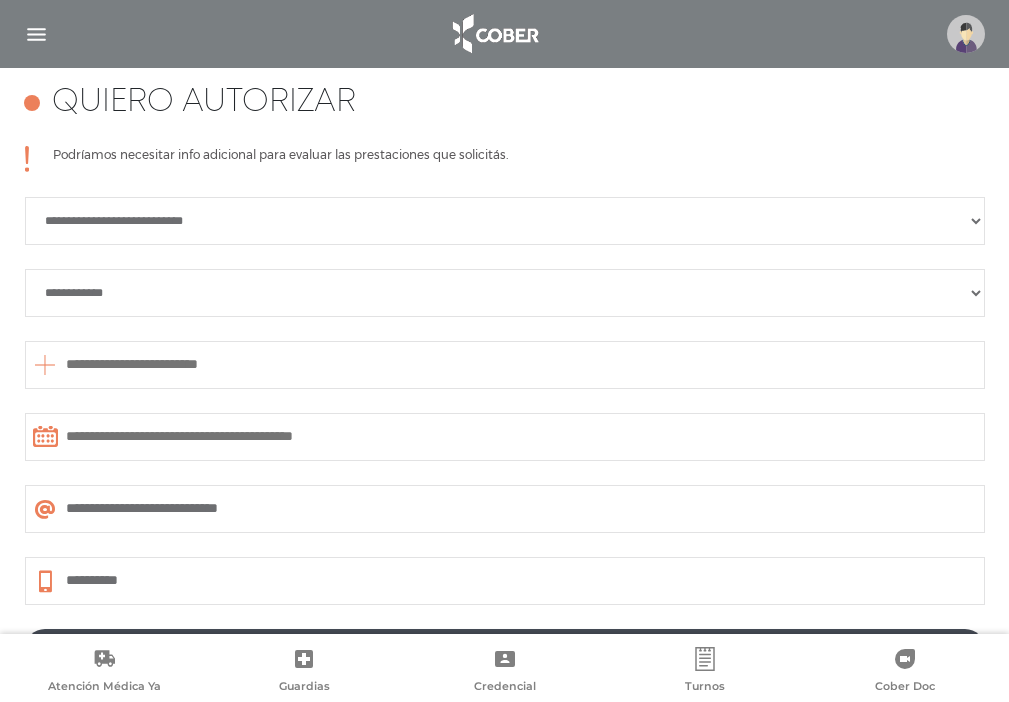 click on "**********" at bounding box center [505, 293] 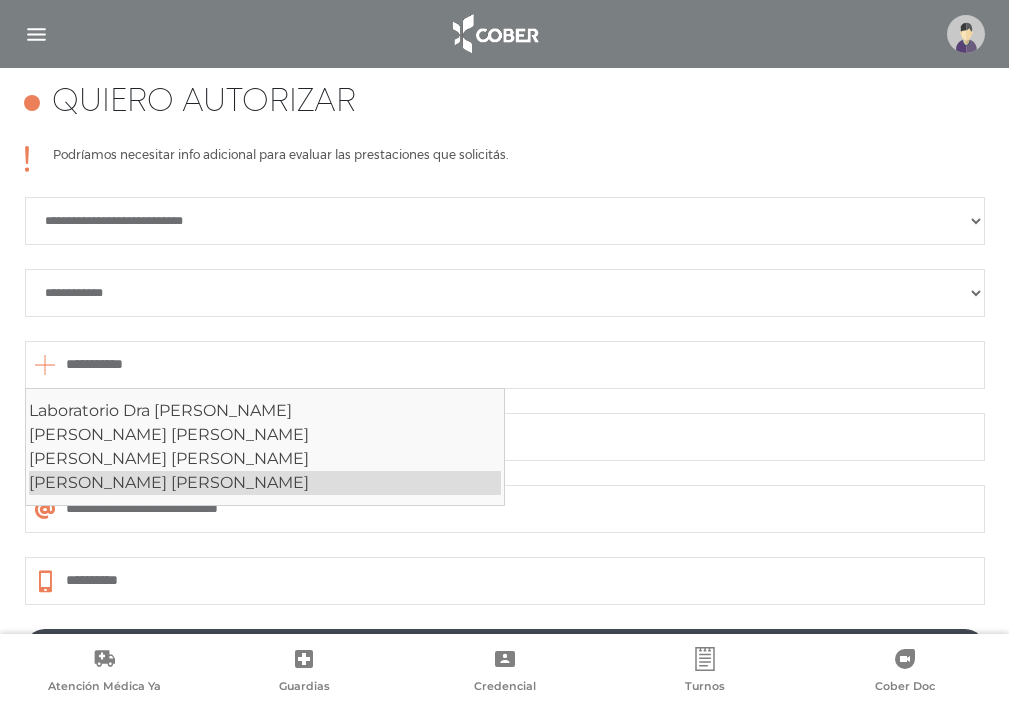 click on "[PERSON_NAME] [PERSON_NAME]" at bounding box center [265, 483] 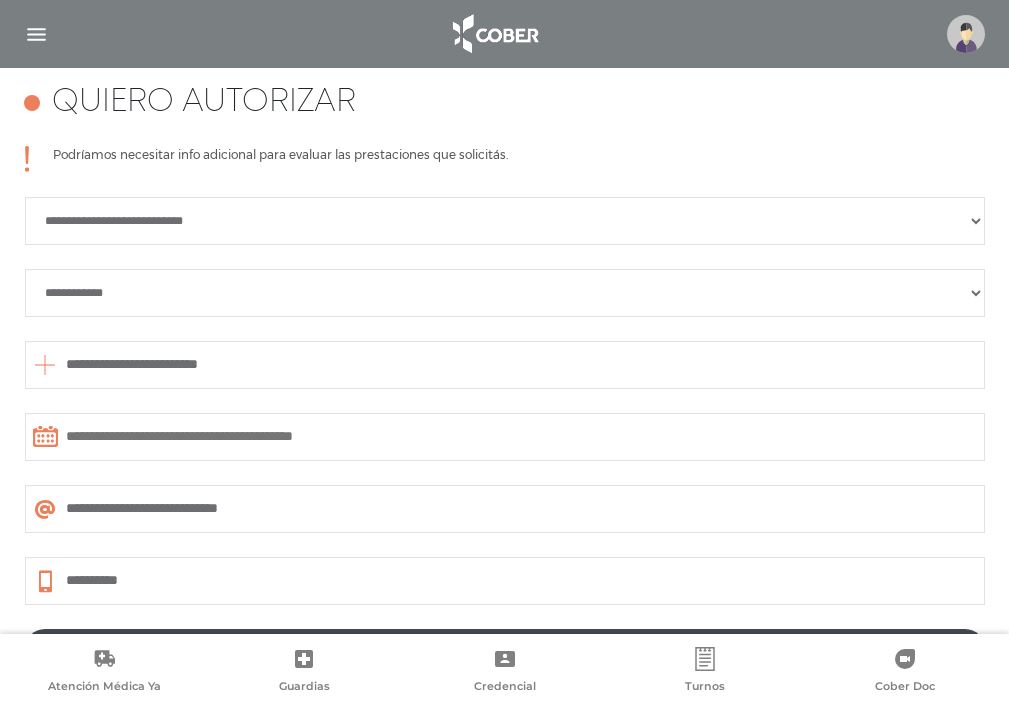 drag, startPoint x: 107, startPoint y: 363, endPoint x: 139, endPoint y: 399, distance: 48.166378 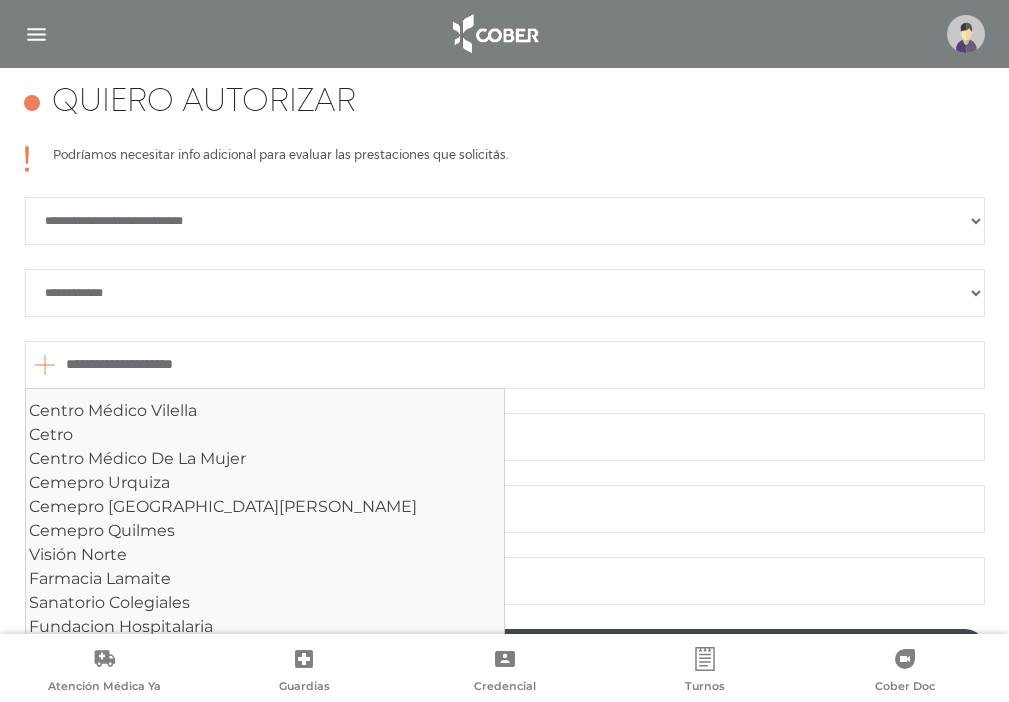 type on "**********" 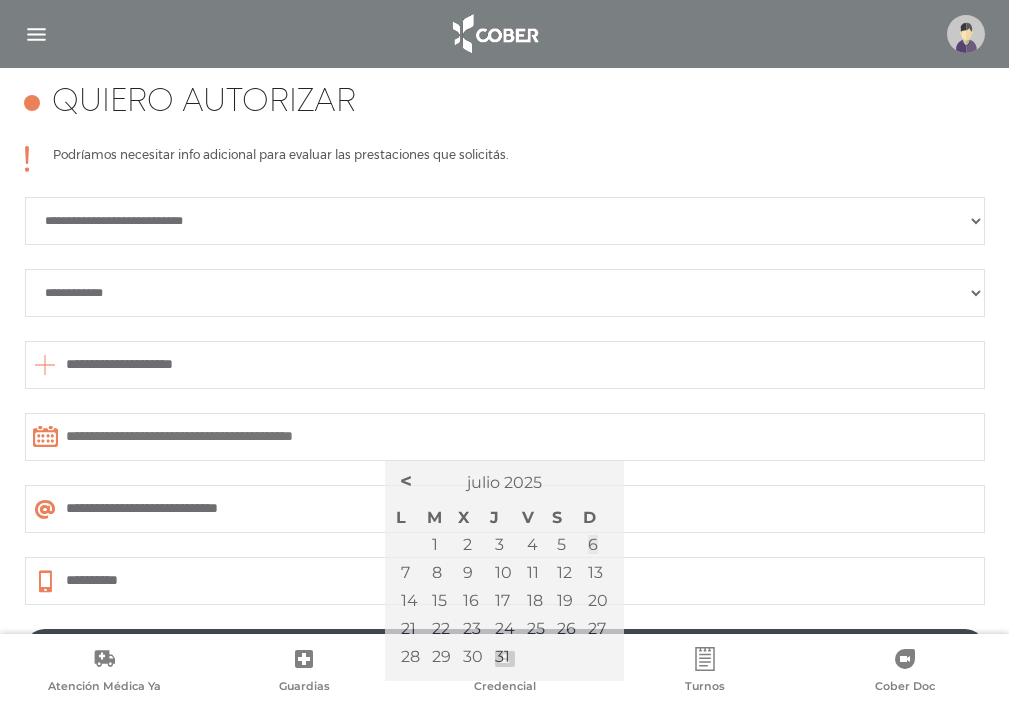 click at bounding box center (505, 437) 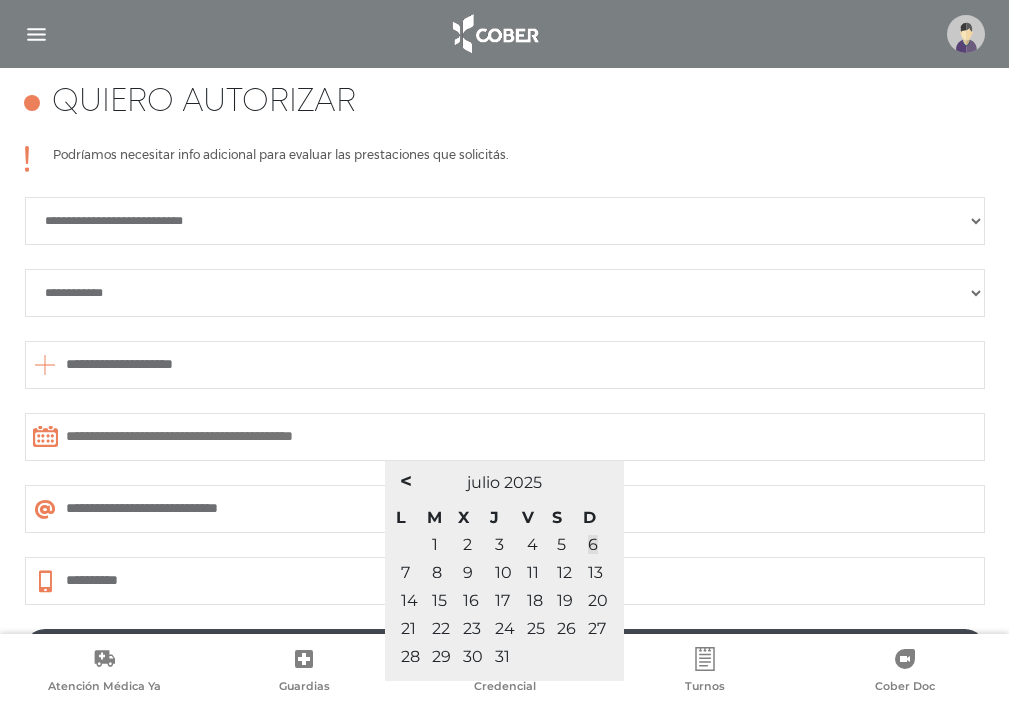 click at bounding box center (505, 437) 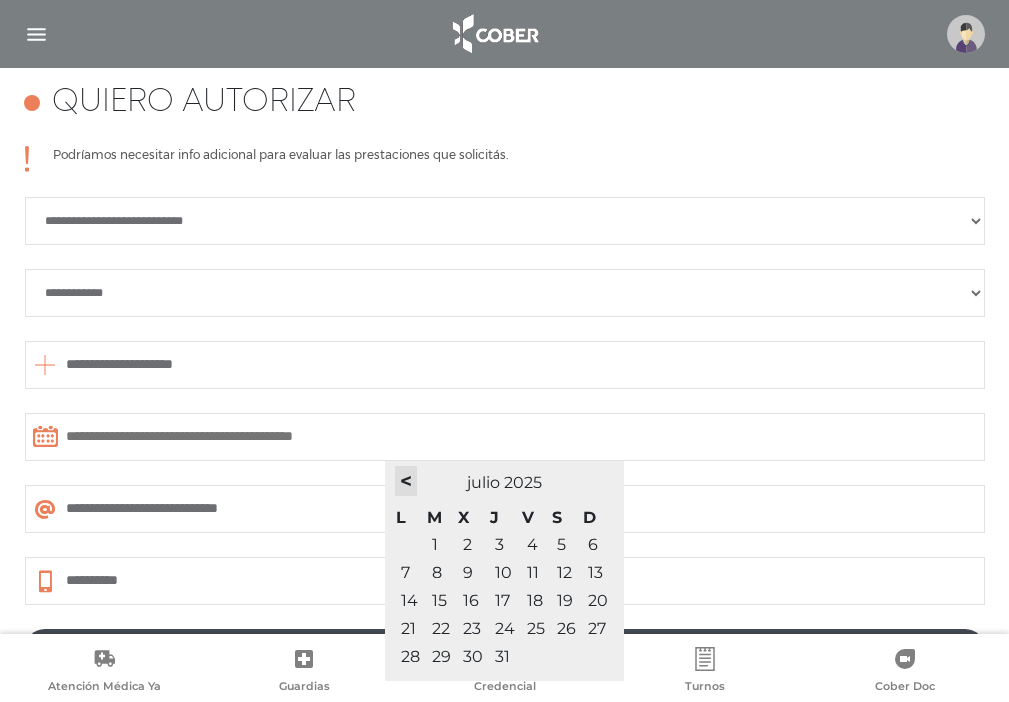 click on "<" at bounding box center (406, 481) 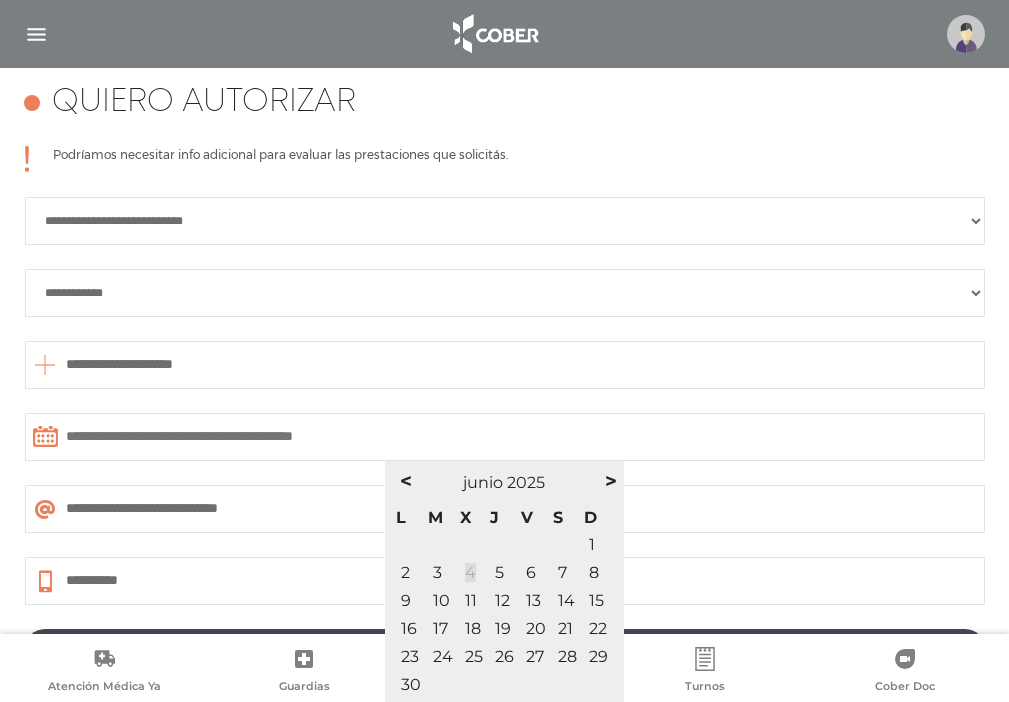 click on "4" at bounding box center (470, 572) 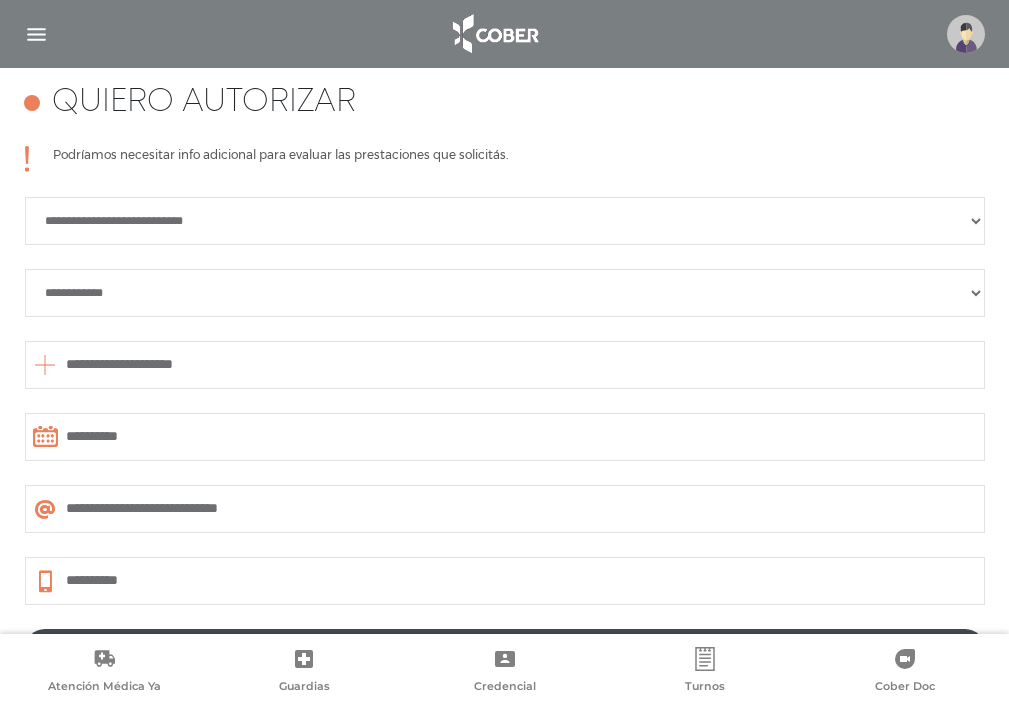 scroll, scrollTop: 1027, scrollLeft: 0, axis: vertical 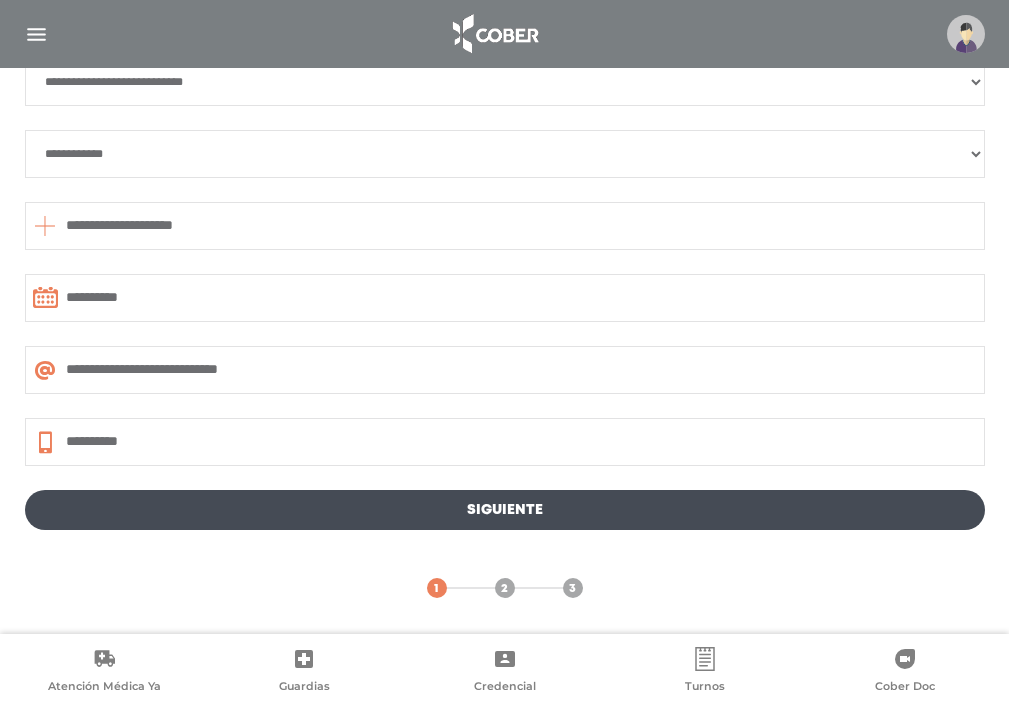 click on "Siguiente" at bounding box center [505, 510] 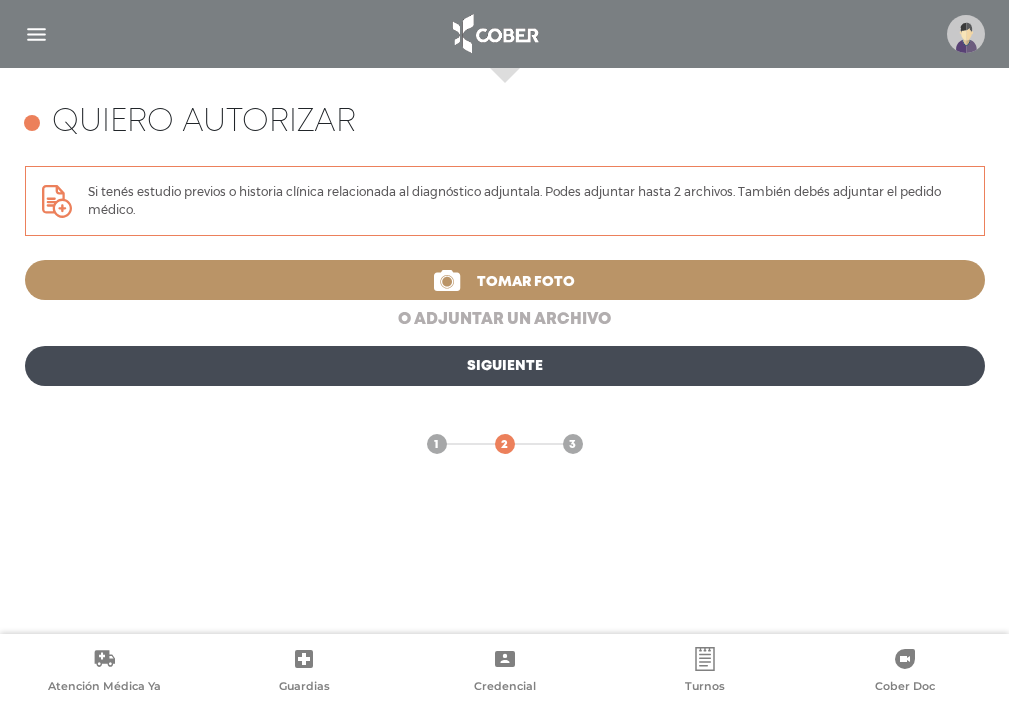 click on "o adjuntar un archivo" at bounding box center [505, 320] 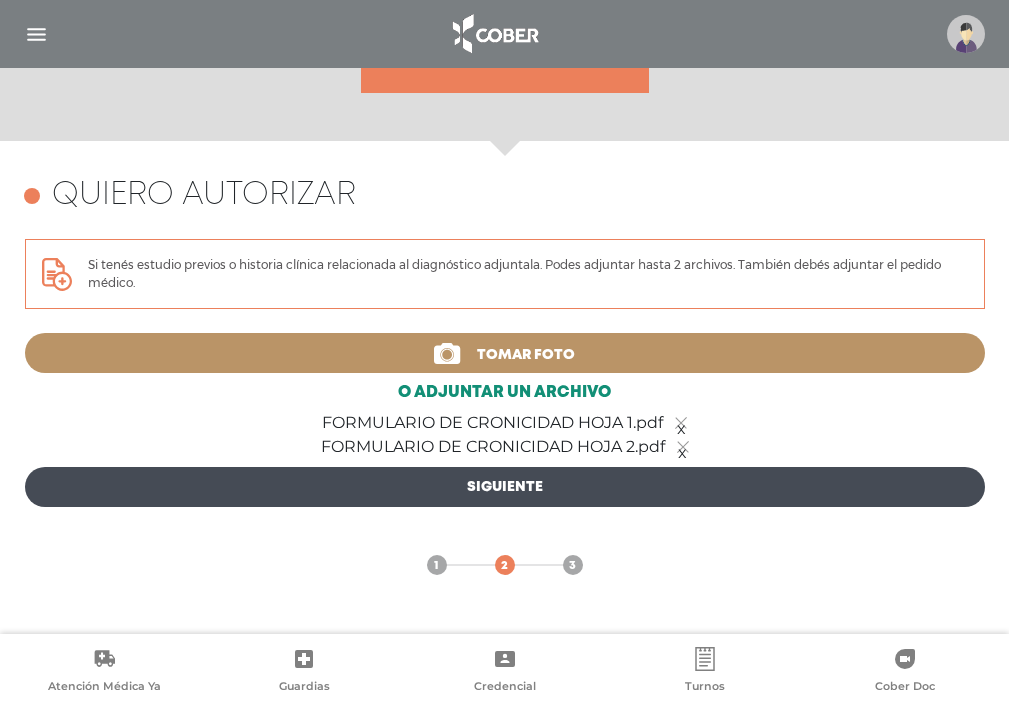 scroll, scrollTop: 811, scrollLeft: 0, axis: vertical 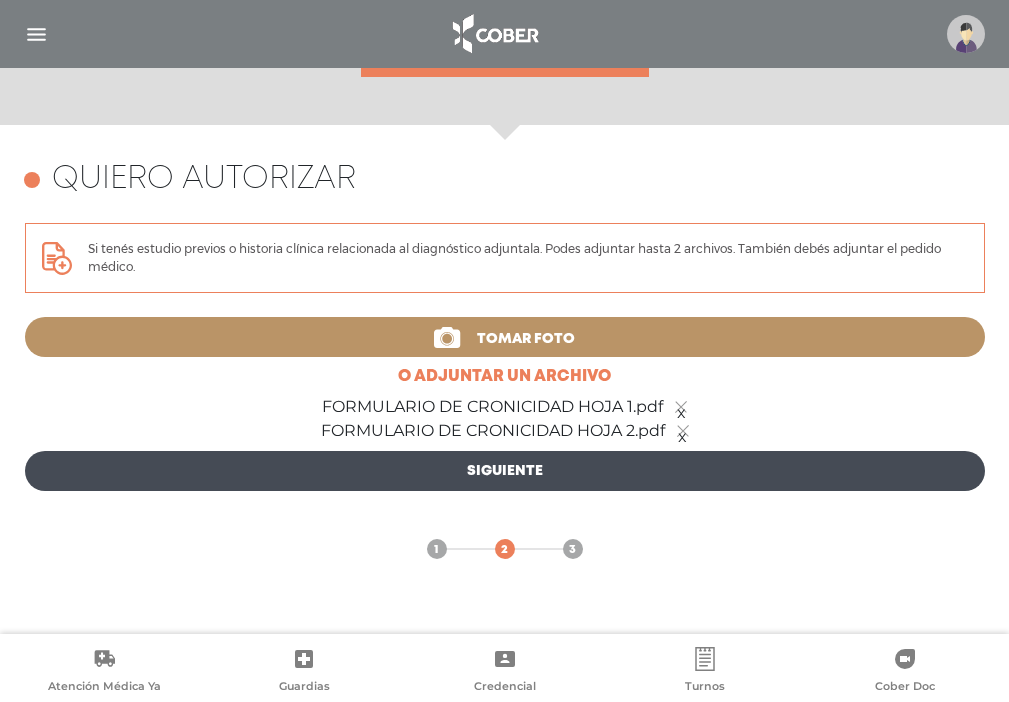 click on "Siguiente" at bounding box center [505, 471] 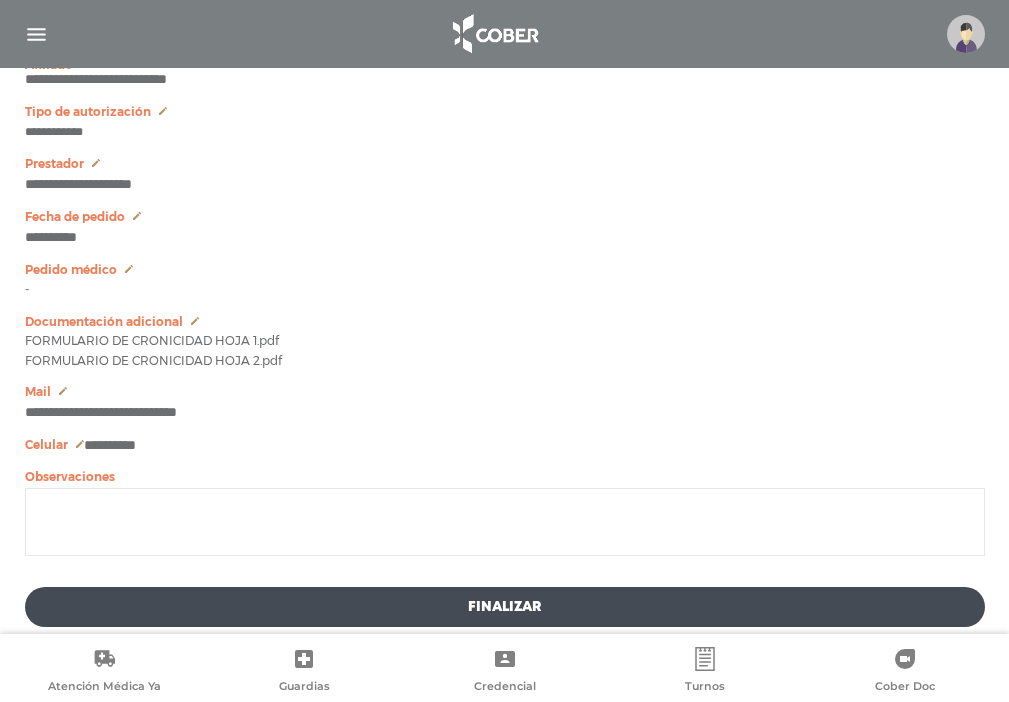 scroll, scrollTop: 1063, scrollLeft: 0, axis: vertical 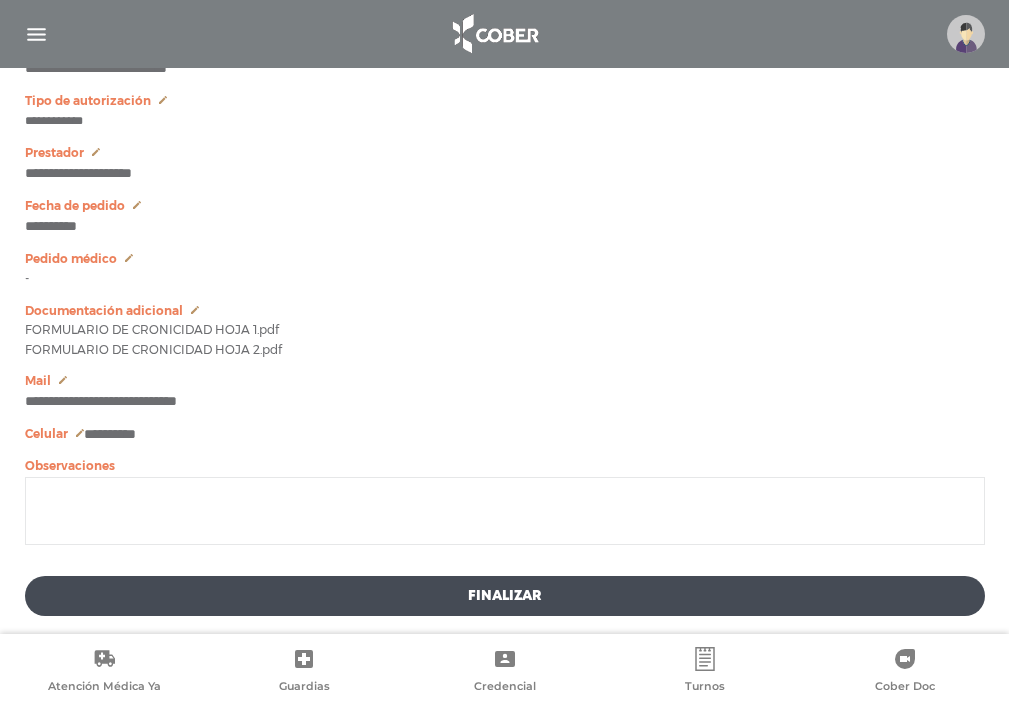 click on "Finalizar" at bounding box center [505, 596] 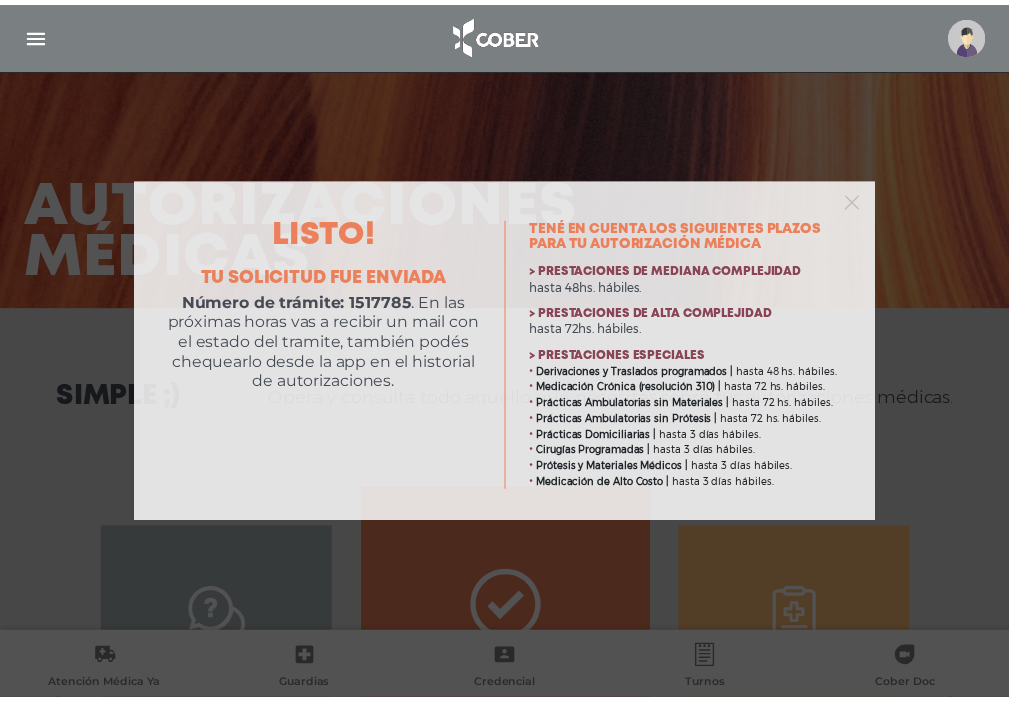 scroll, scrollTop: 0, scrollLeft: 0, axis: both 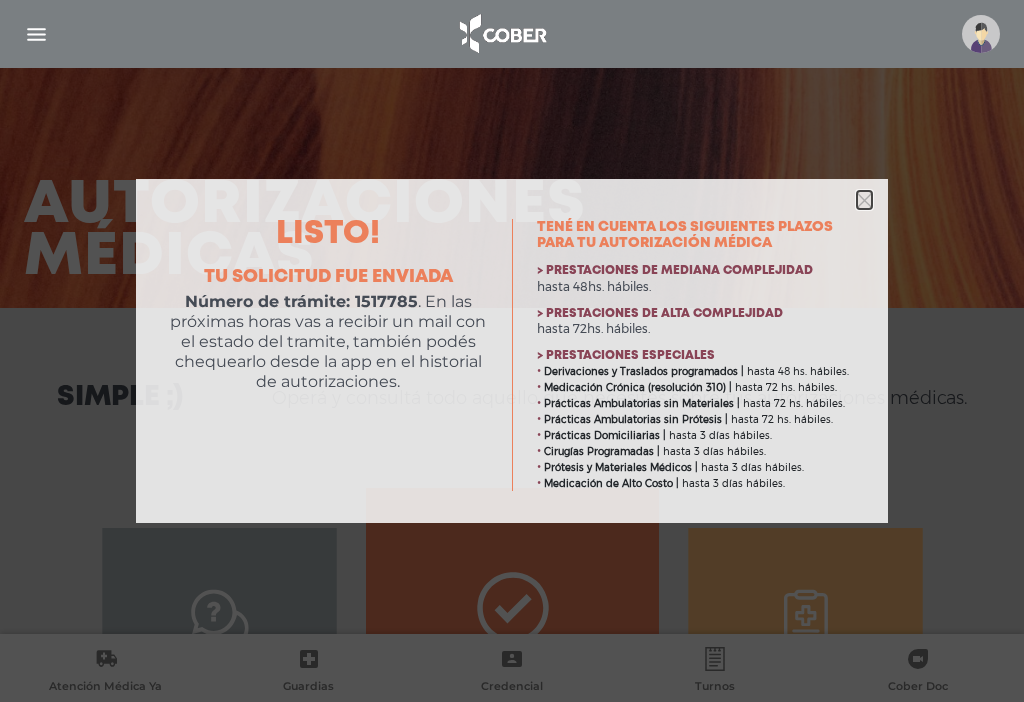 click 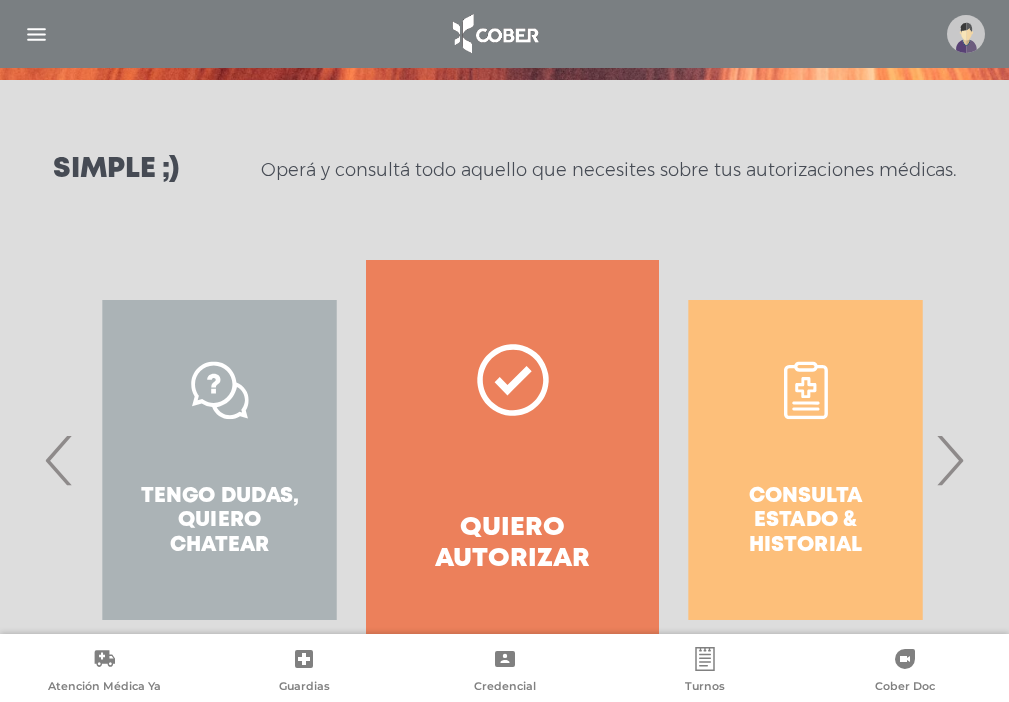 scroll, scrollTop: 248, scrollLeft: 0, axis: vertical 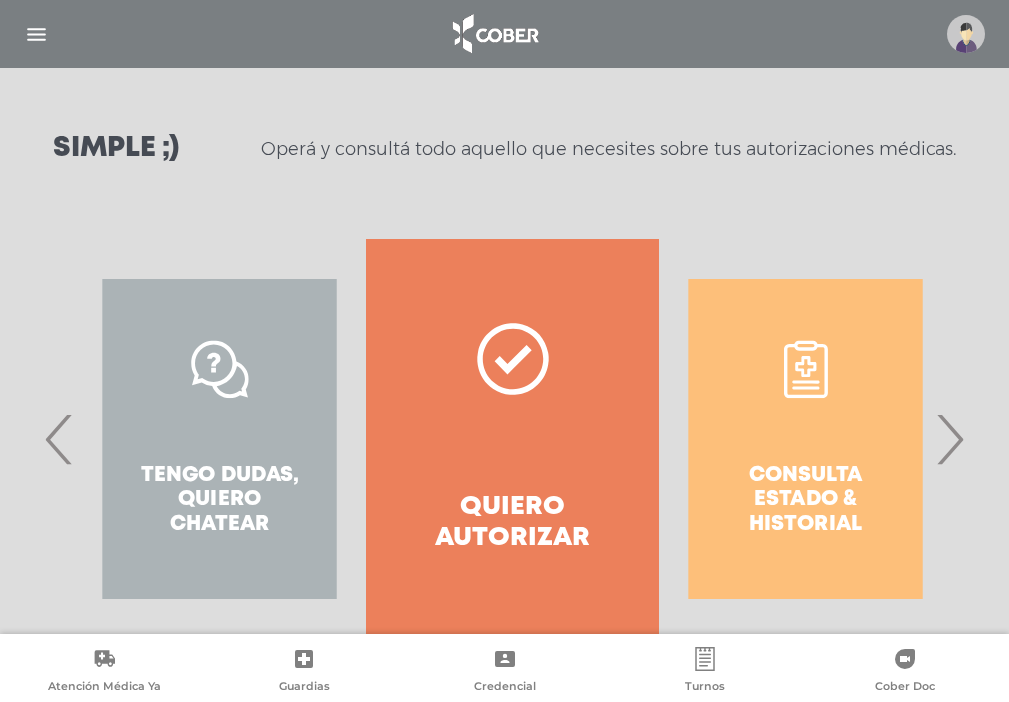 click on "Tengo dudas, quiero chatear" at bounding box center [219, 439] 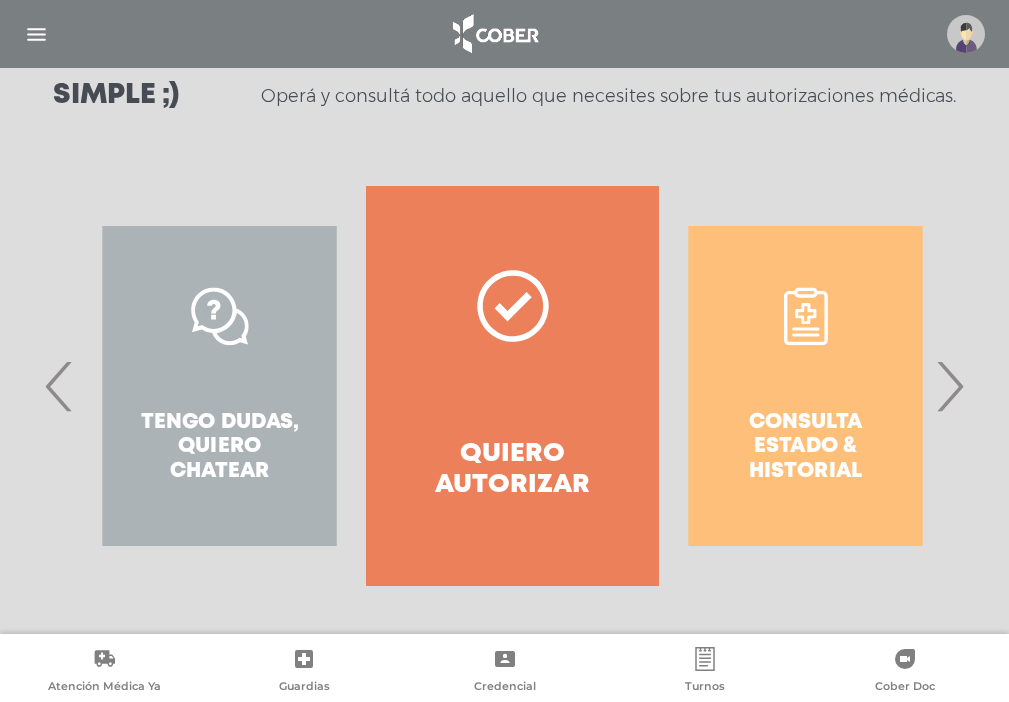 click on "Consulta estado & historial" at bounding box center [805, 386] 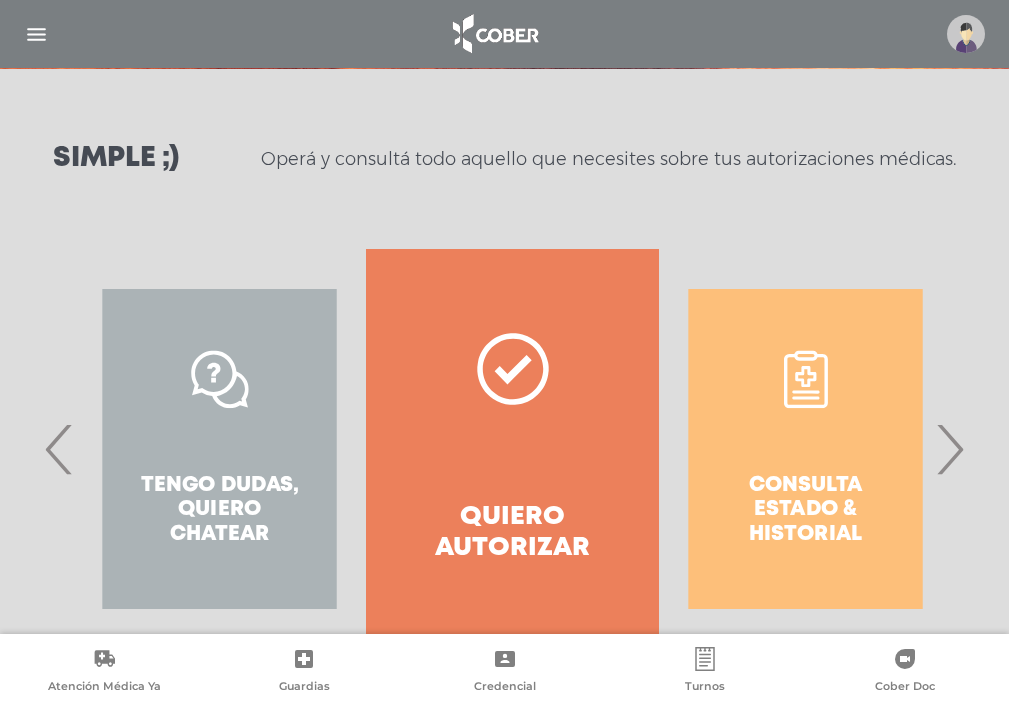 scroll, scrollTop: 302, scrollLeft: 0, axis: vertical 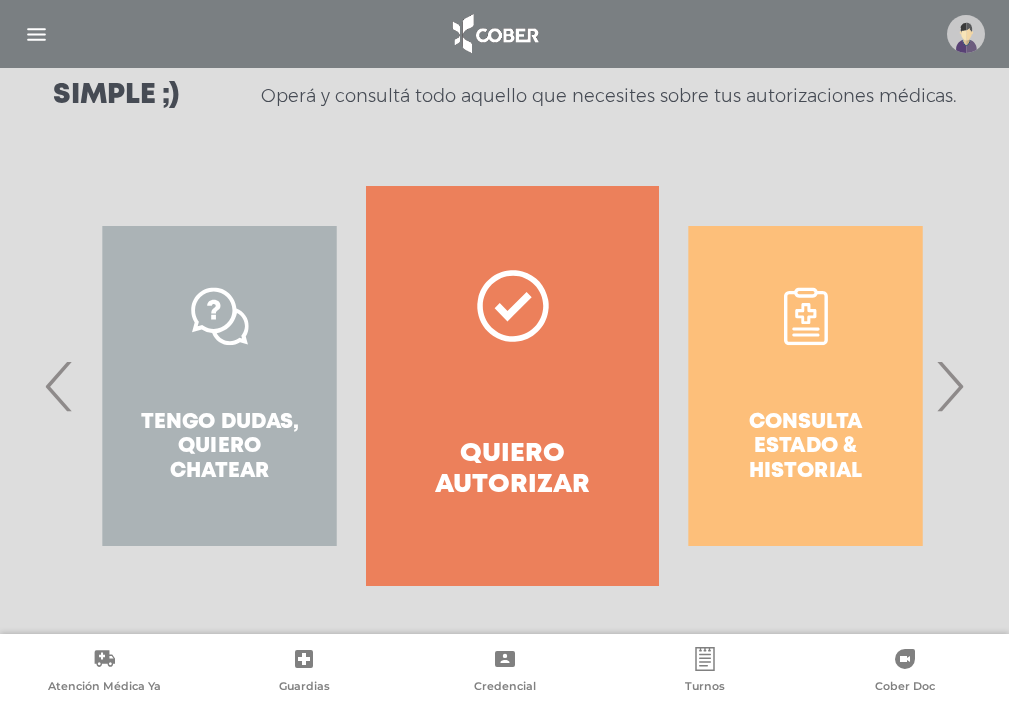 click on "Consulta estado & historial" at bounding box center [805, 386] 